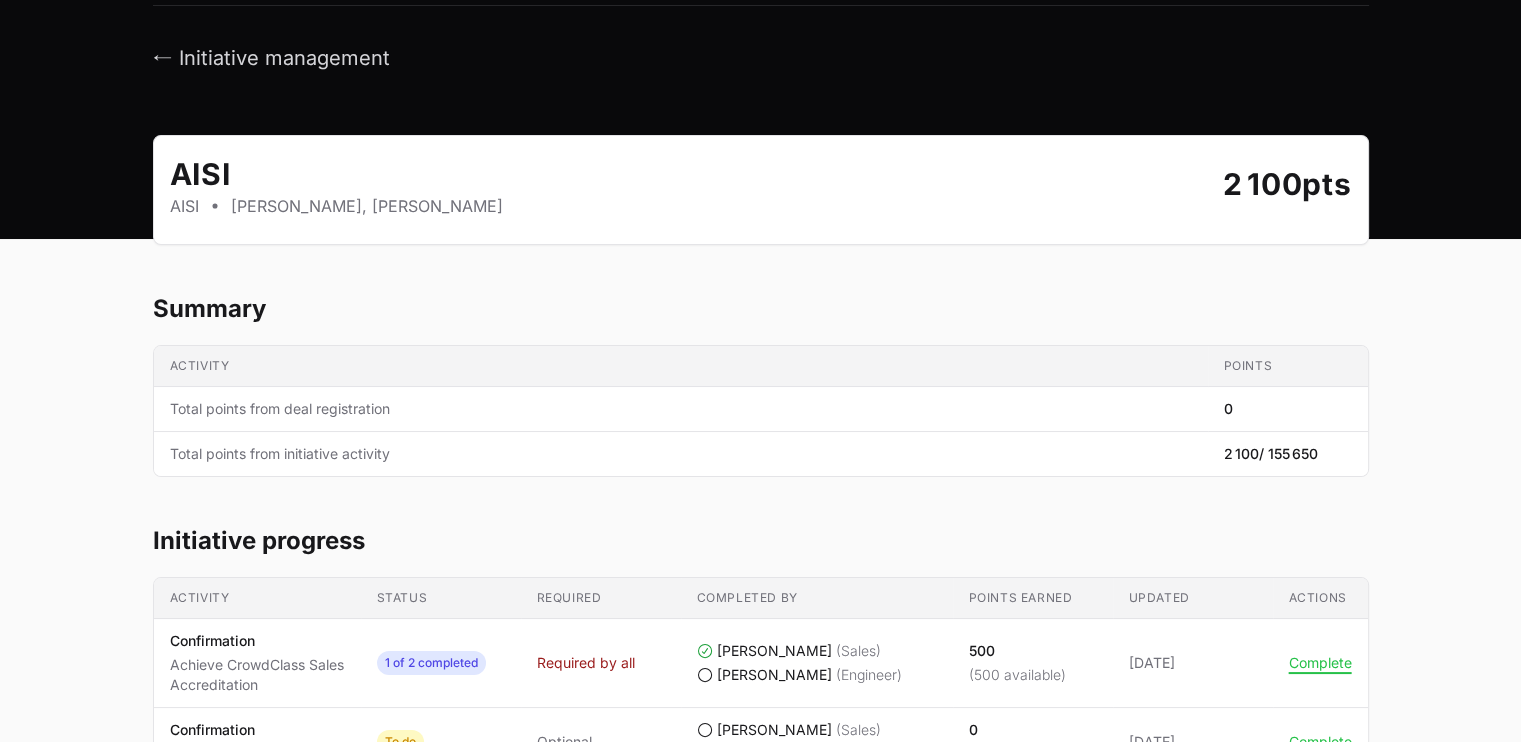scroll, scrollTop: 0, scrollLeft: 0, axis: both 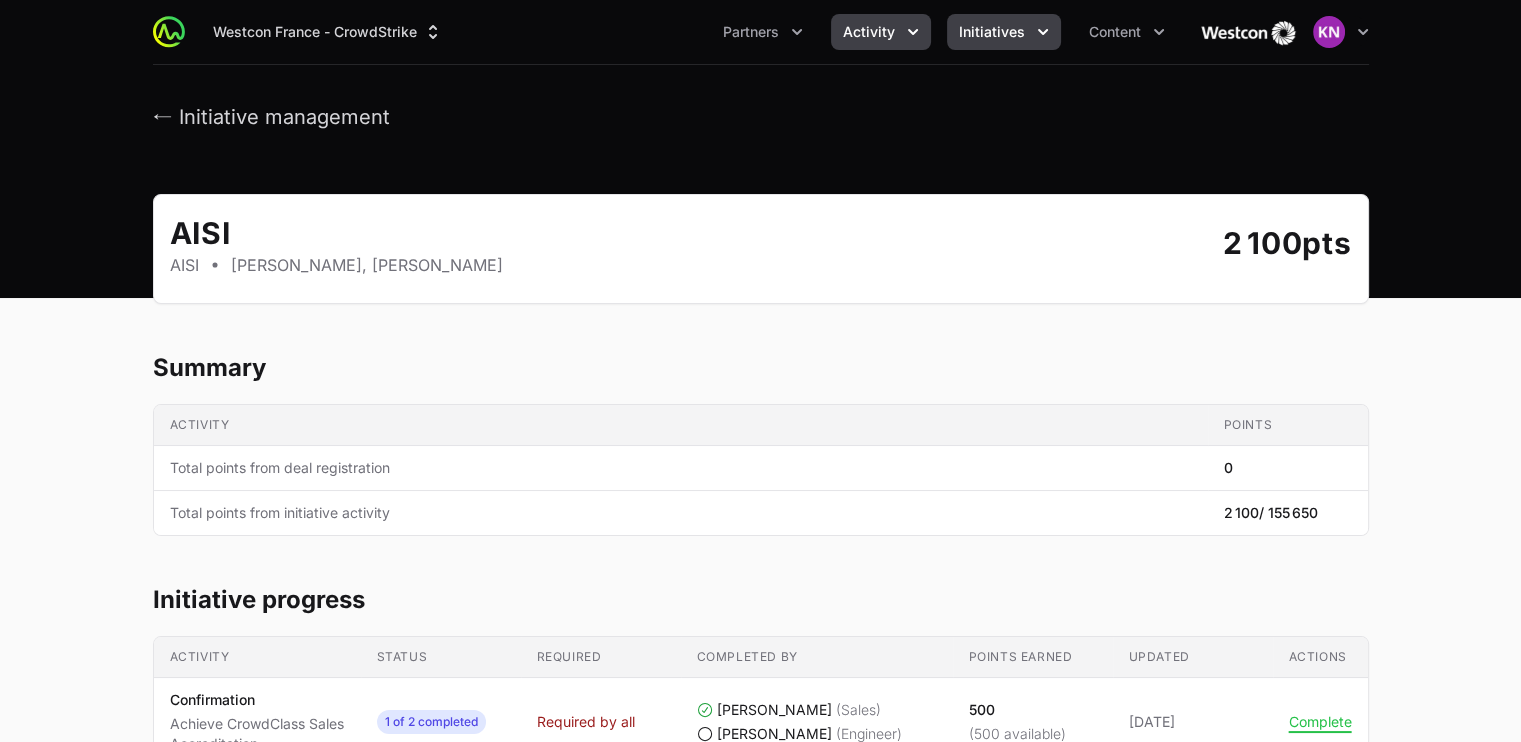 click 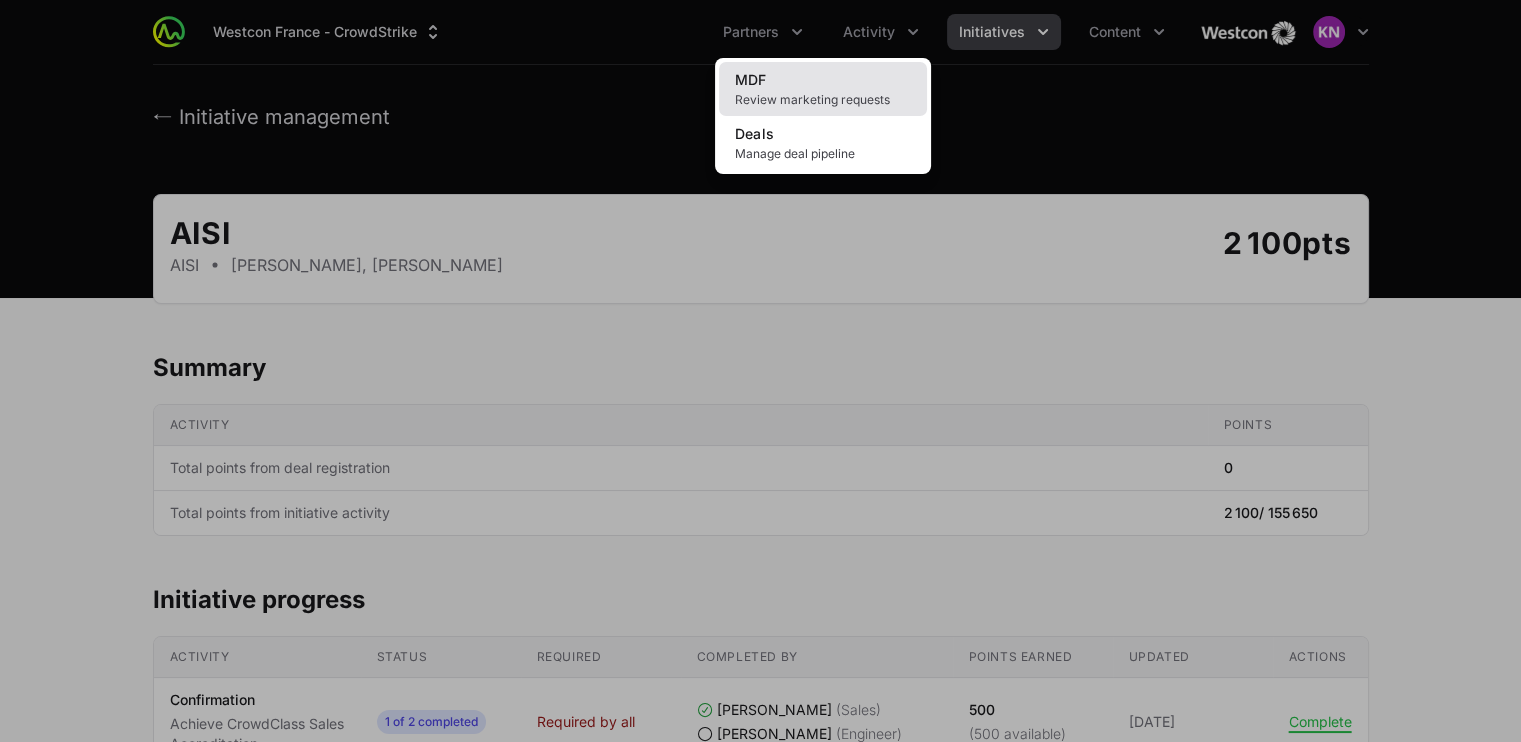 click on "MDF Review marketing requests" 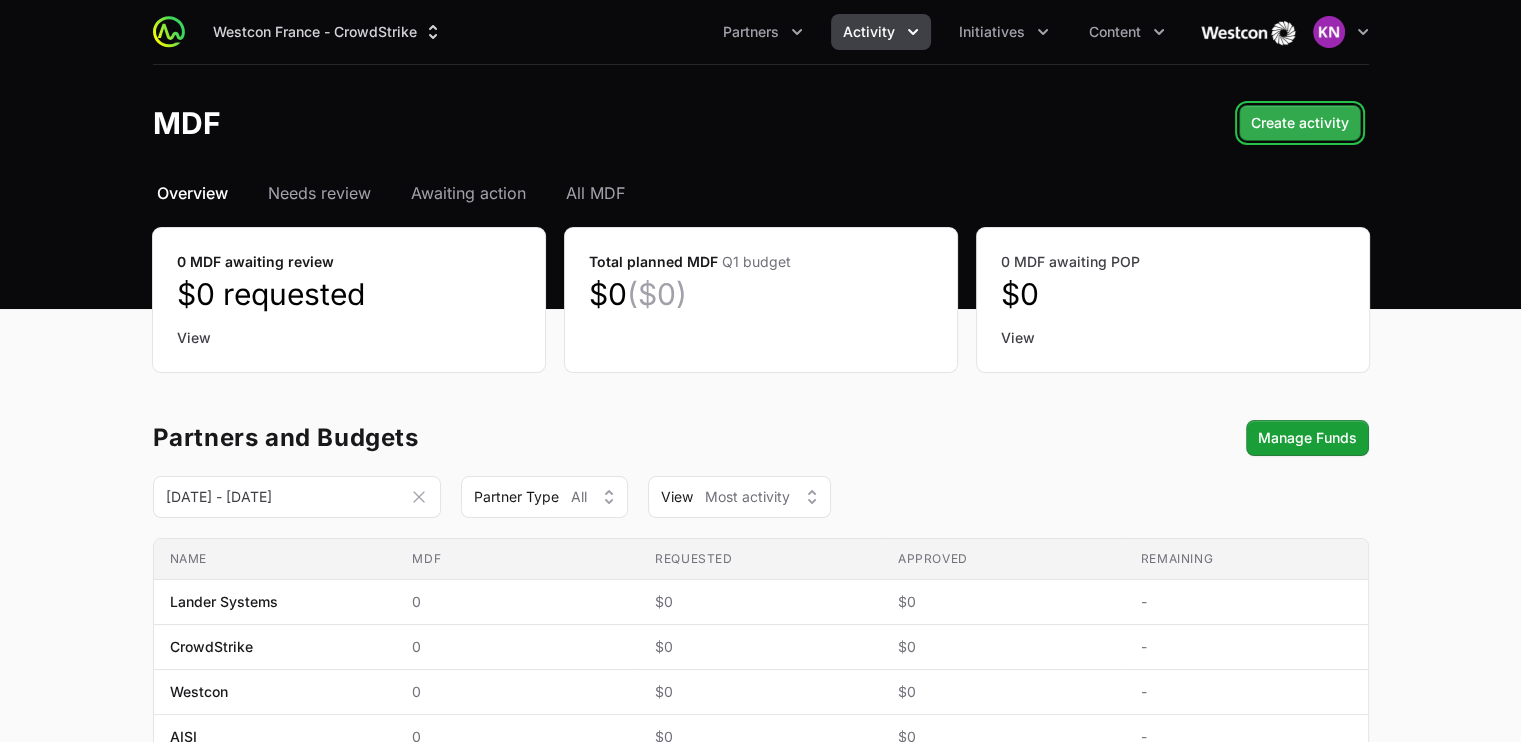 click on "Create activity" 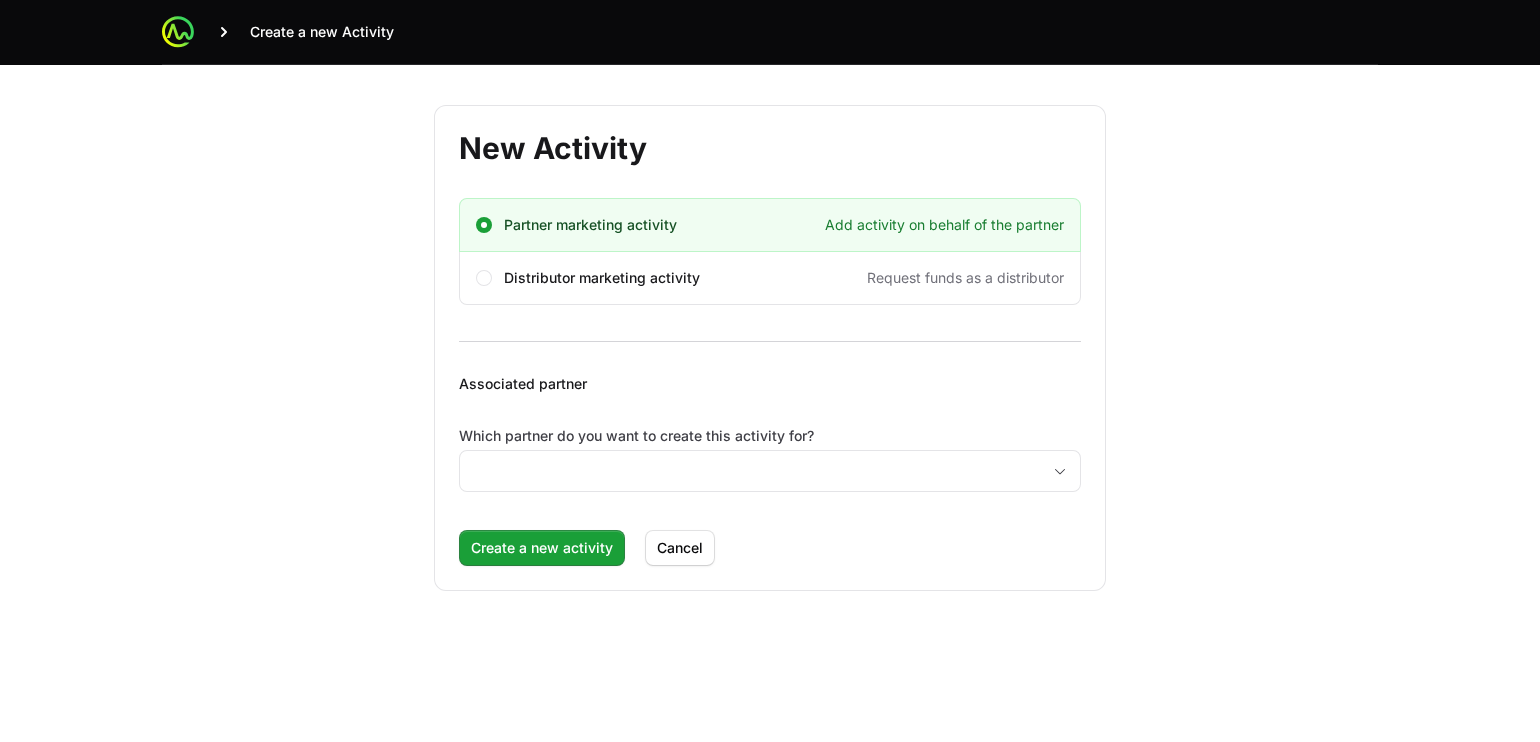 click on "Which partner do you want to create this activity for?" 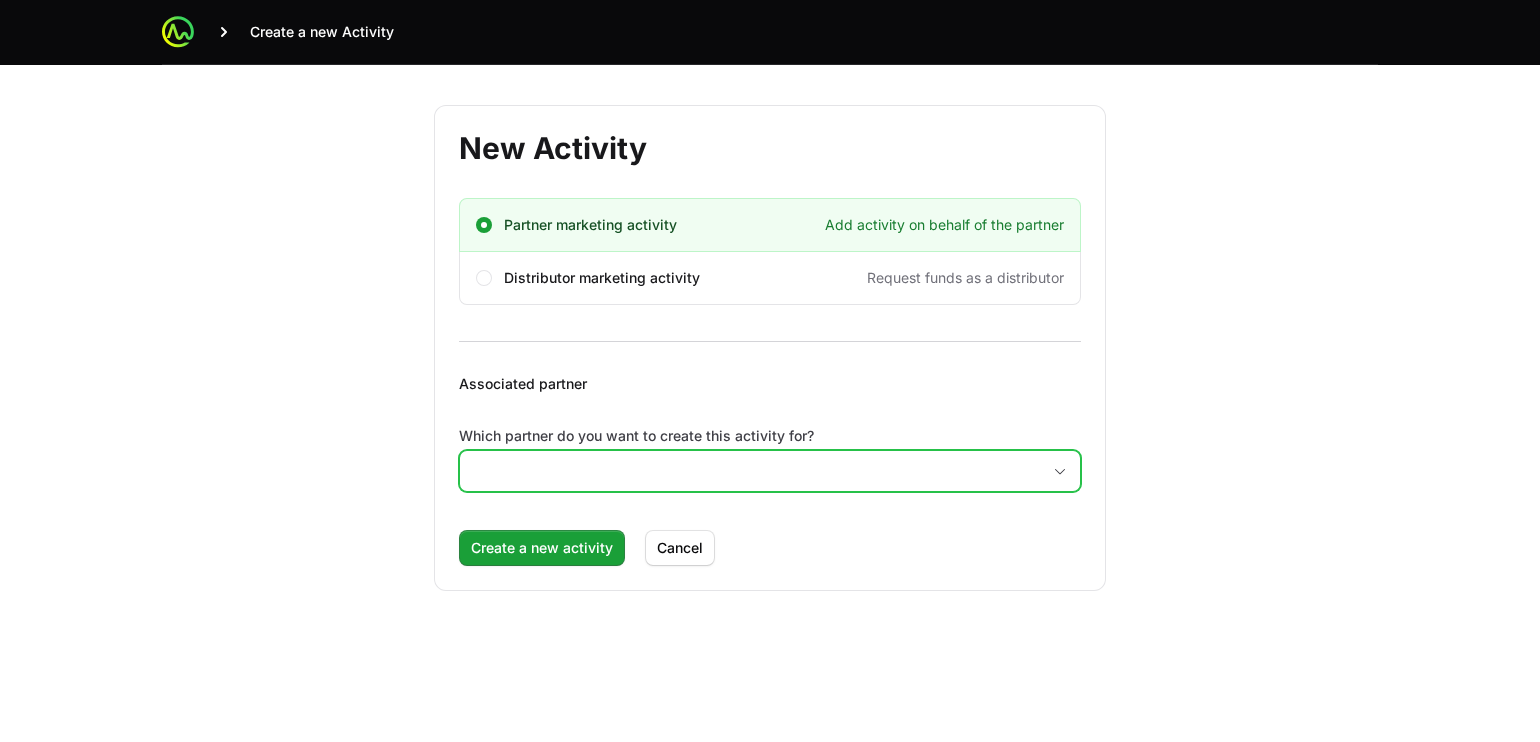 click on "Which partner do you want to create this activity for?" 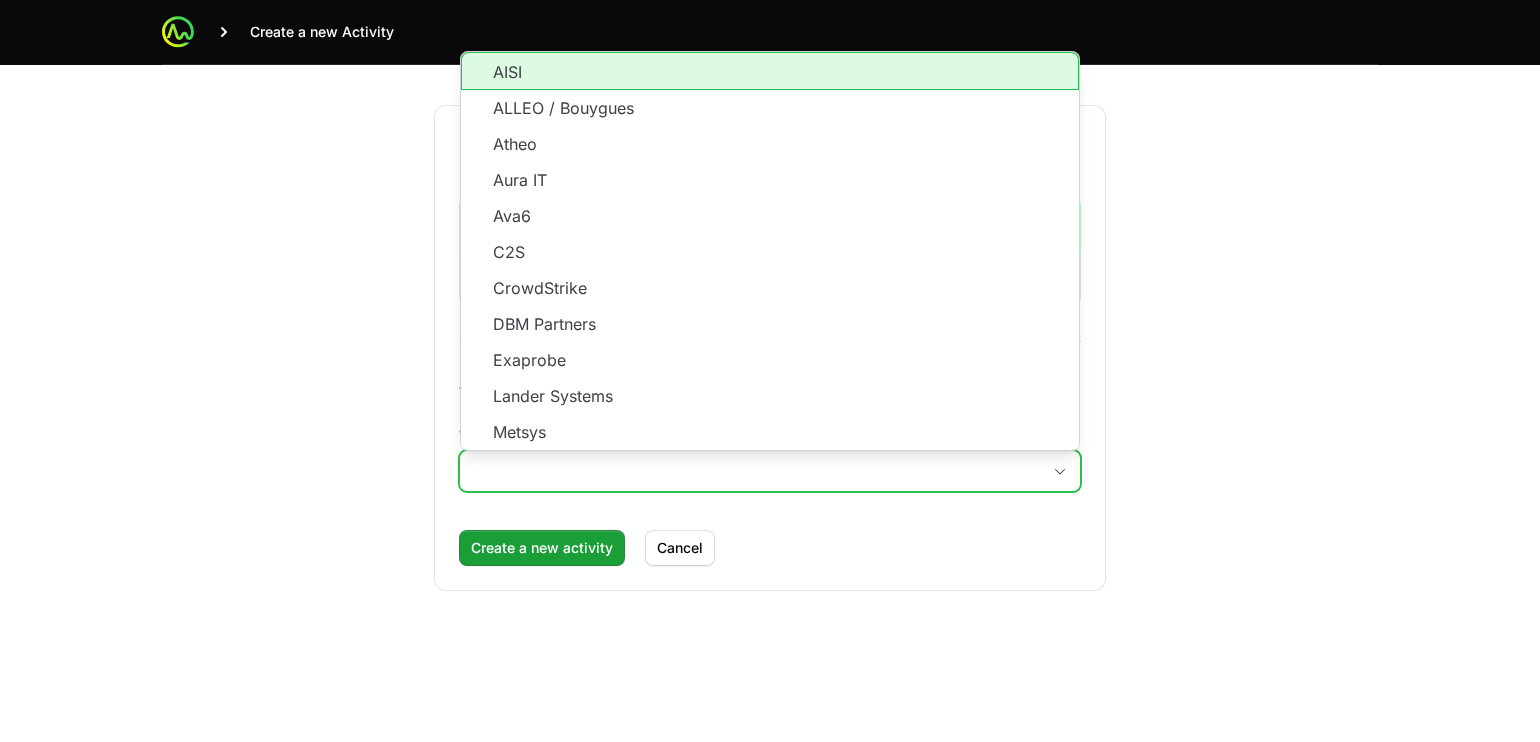 click on "AISI" 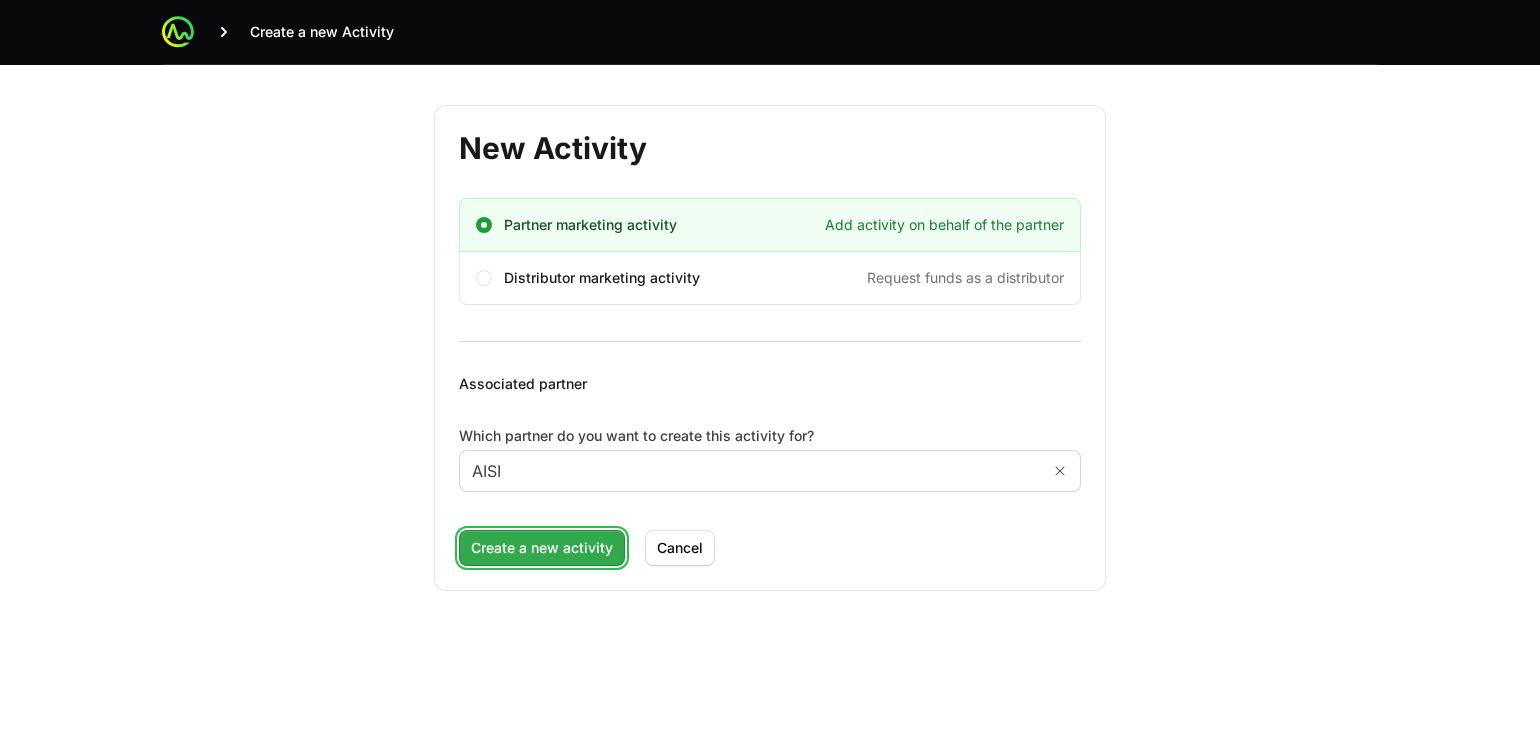 click on "Create a new activity" 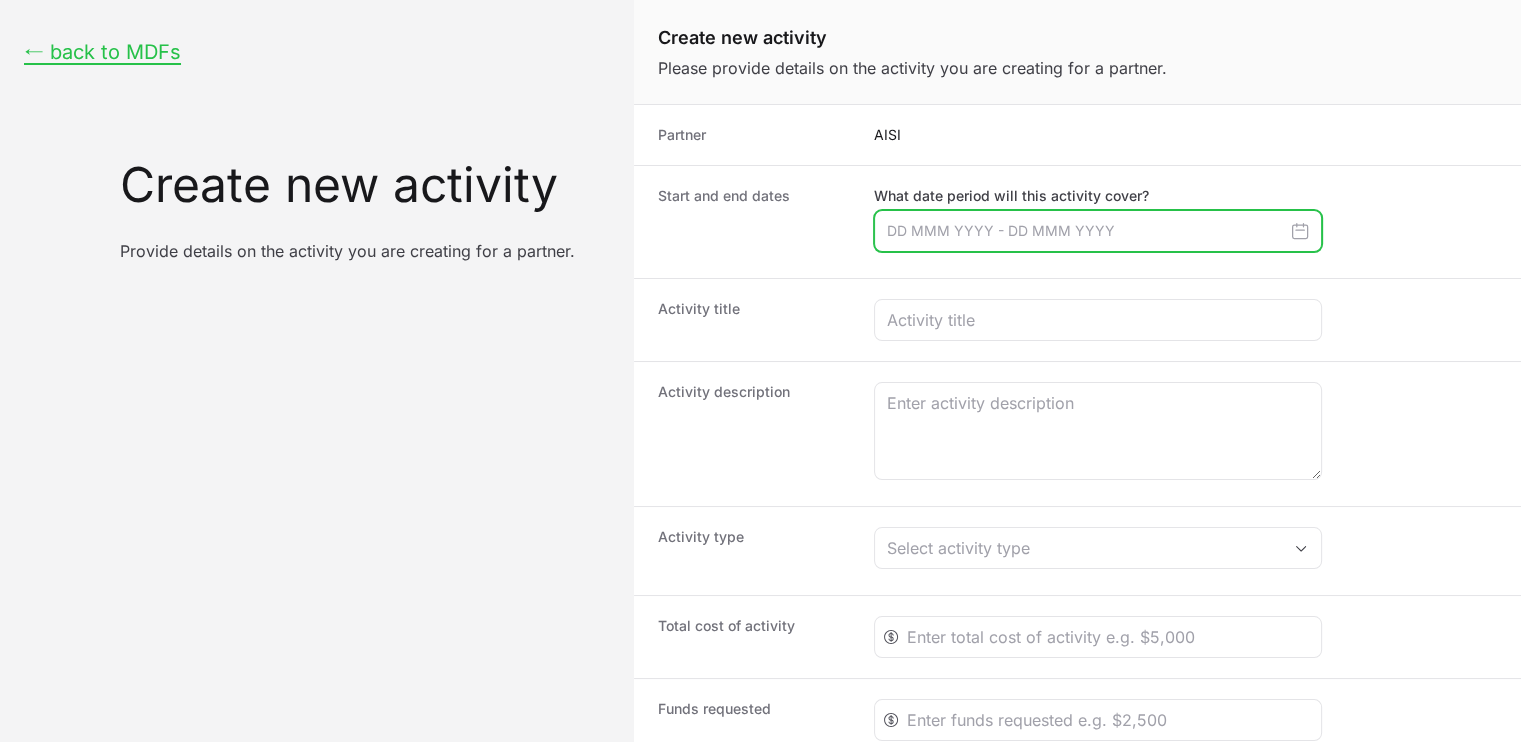 click 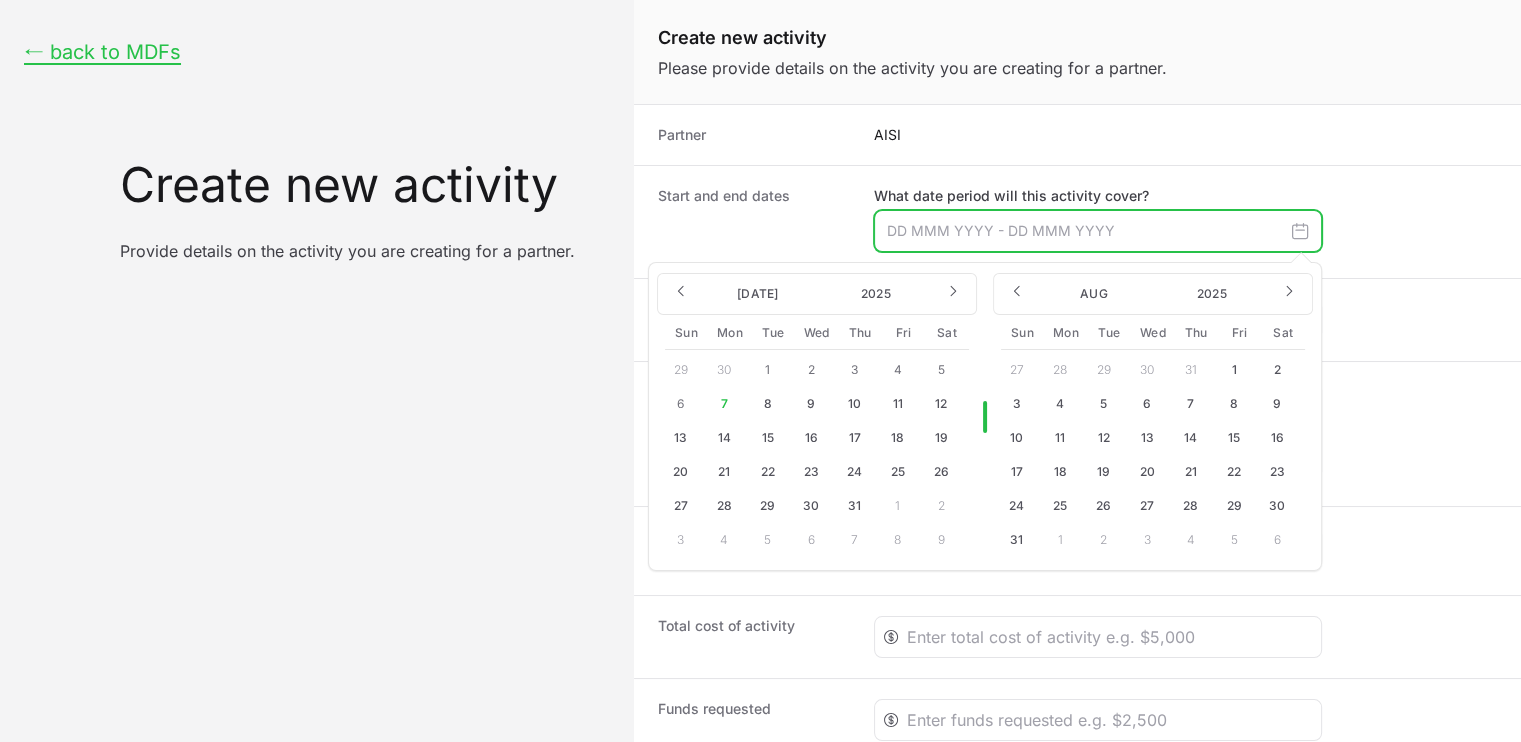 click 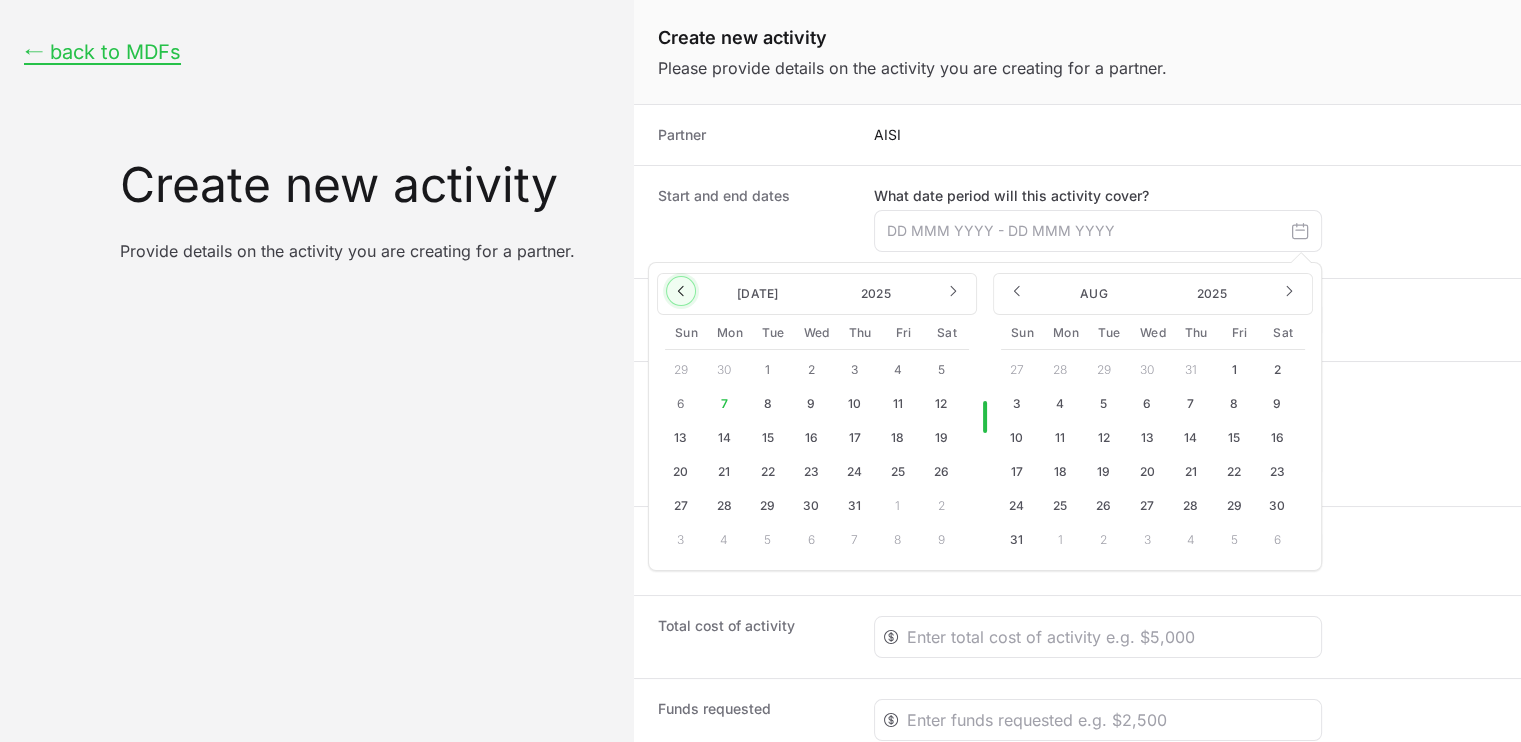 click 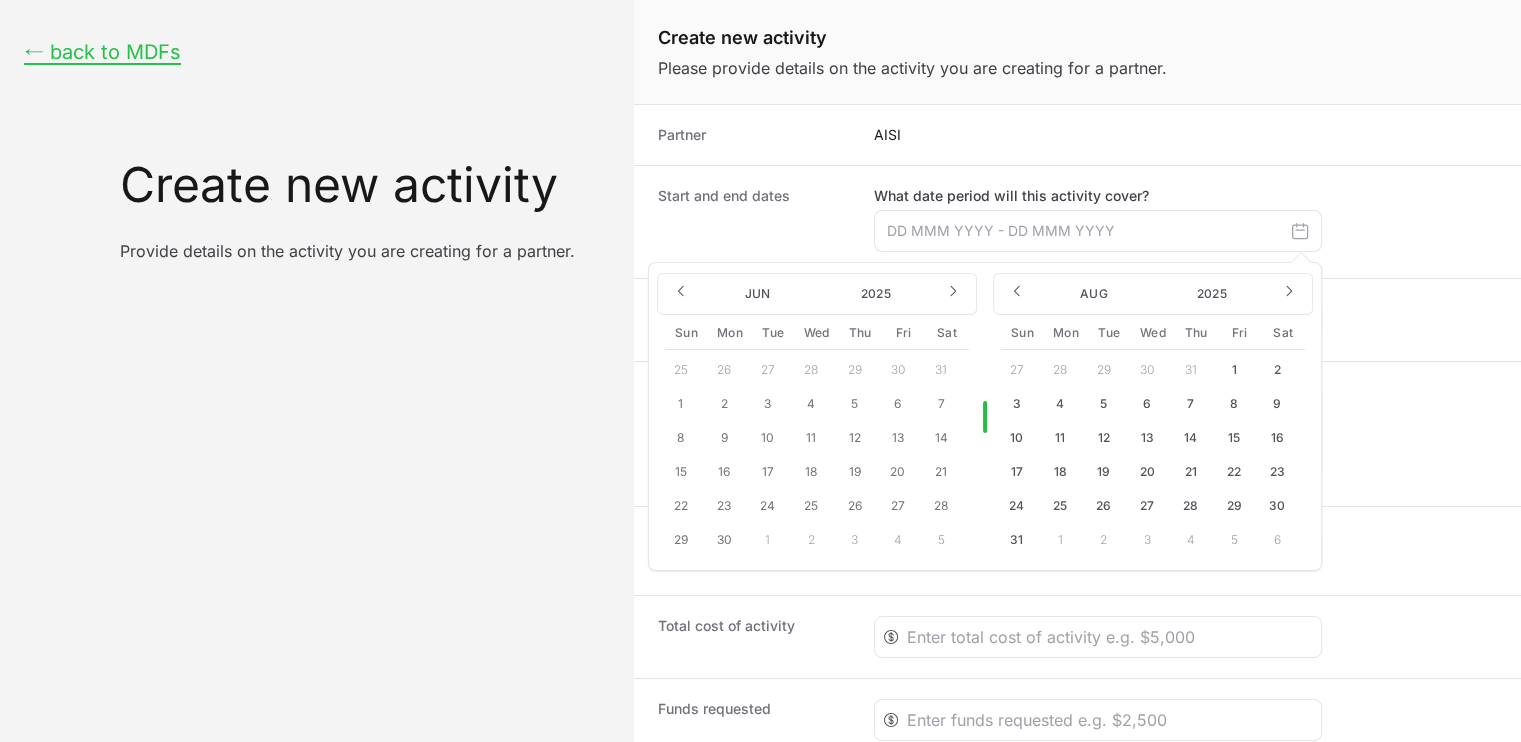 click on "12" 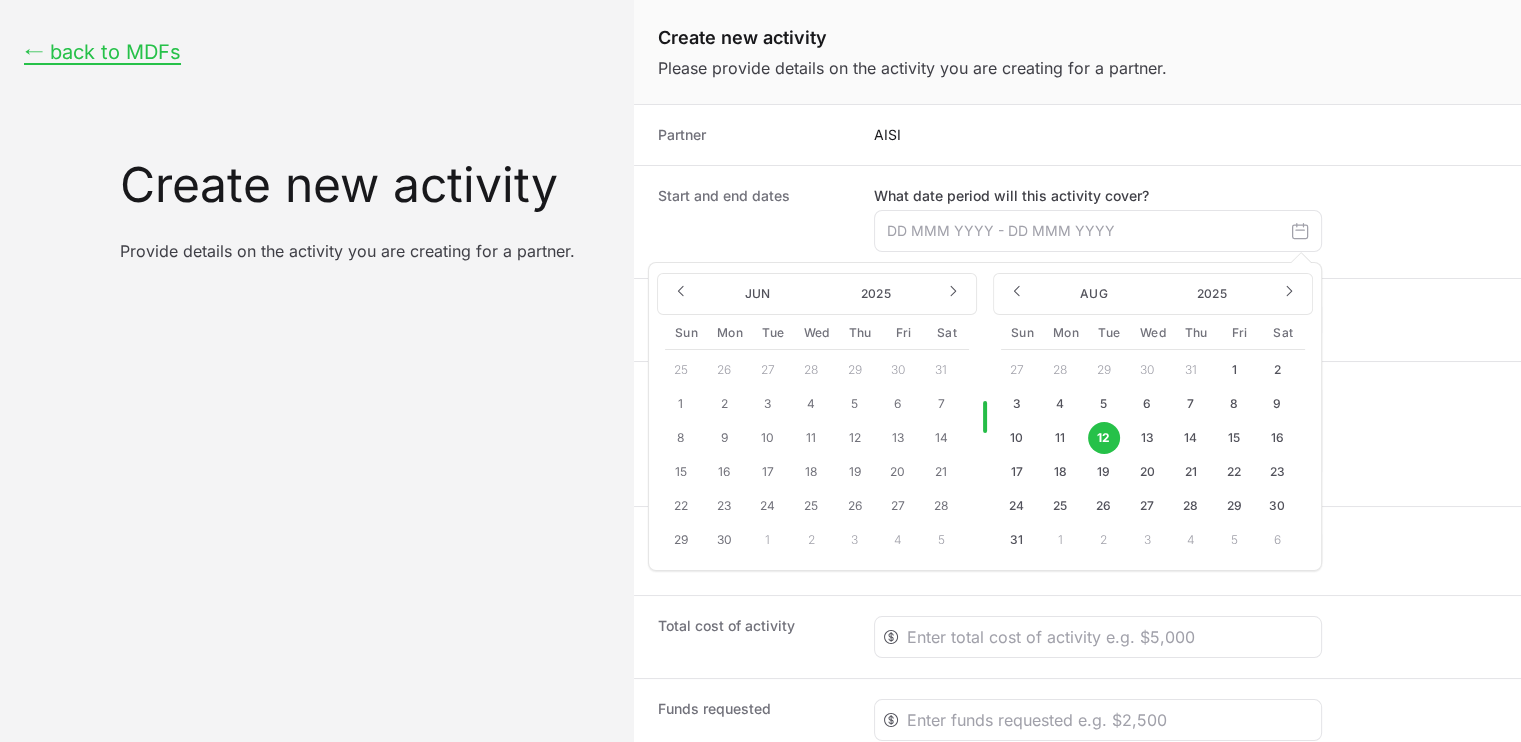 click on "12" 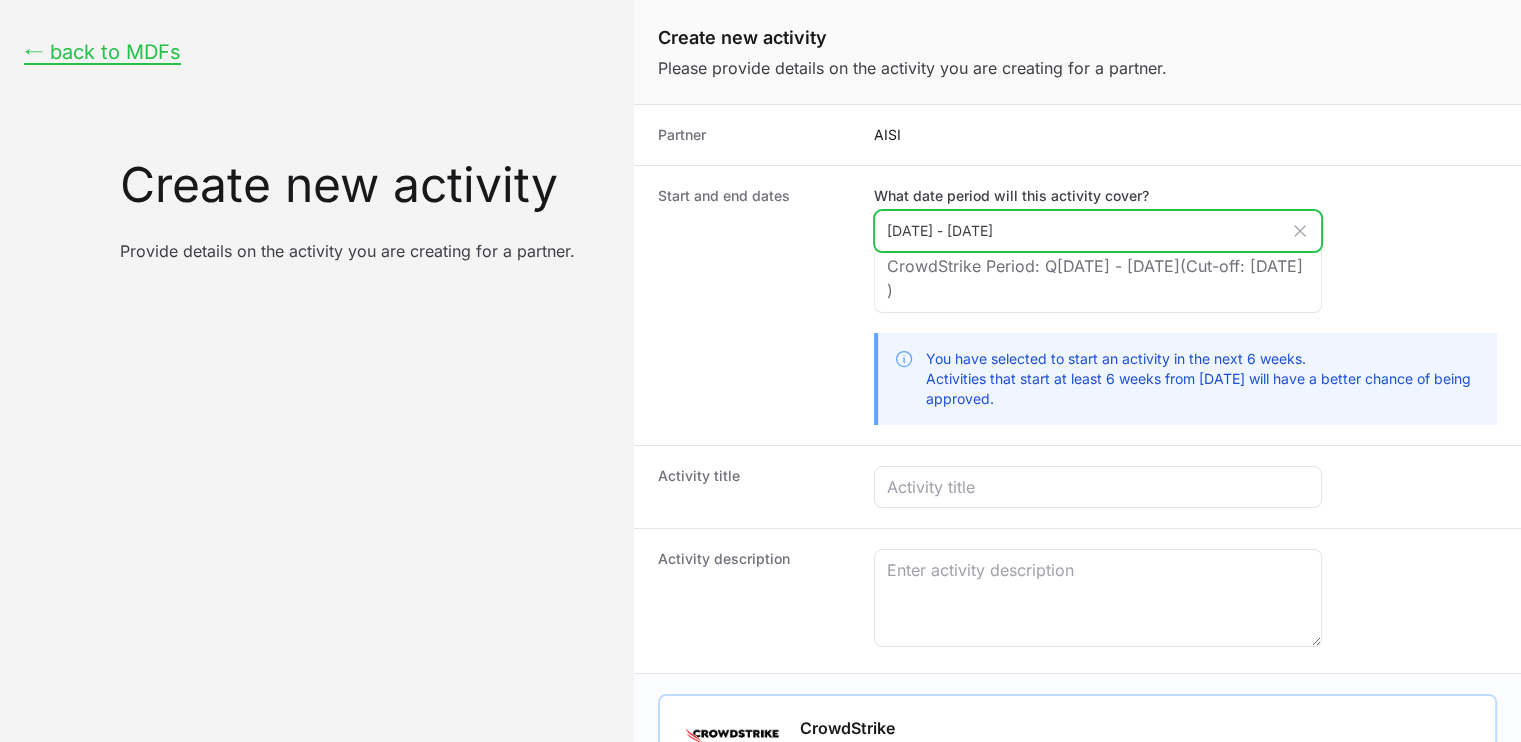 click on "[DATE] - [DATE]" 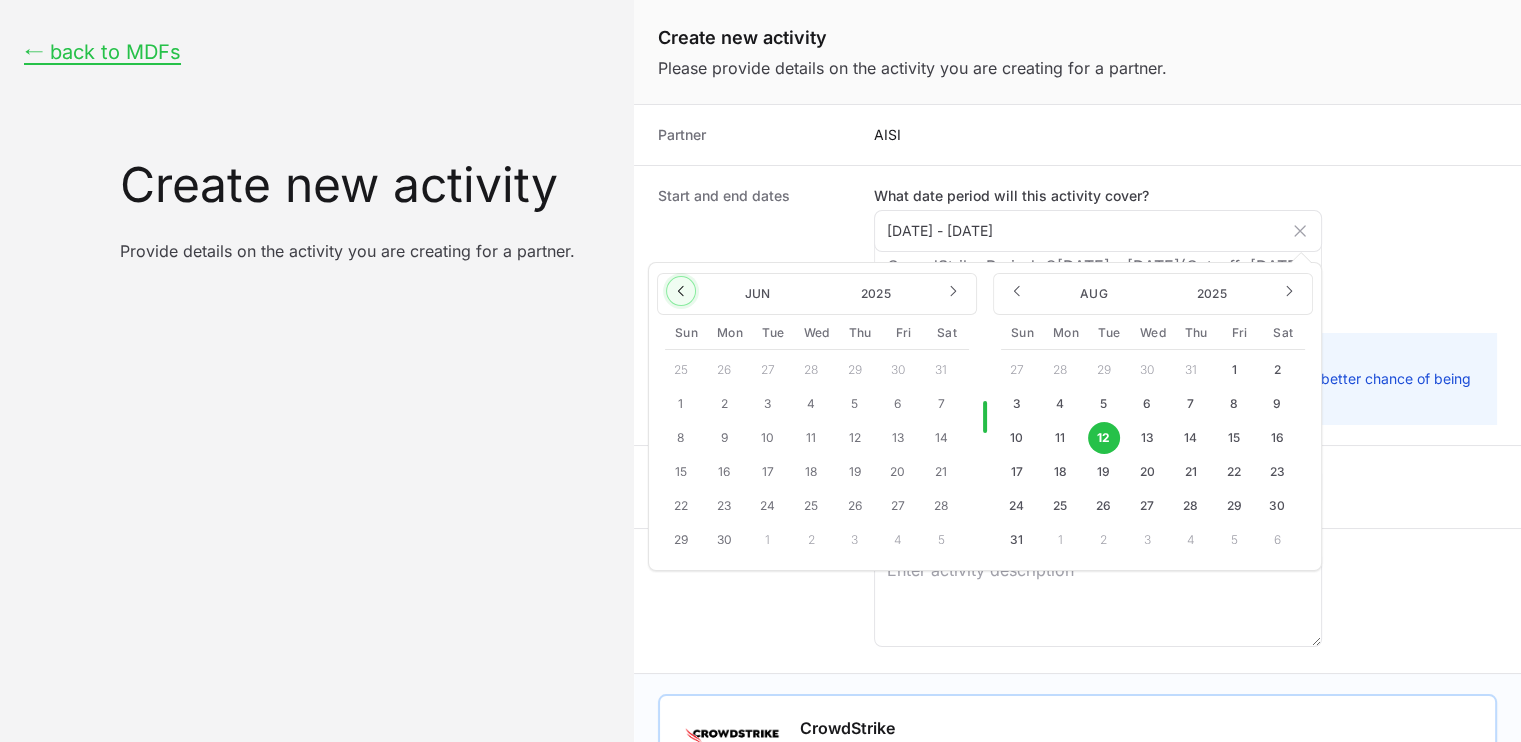 click 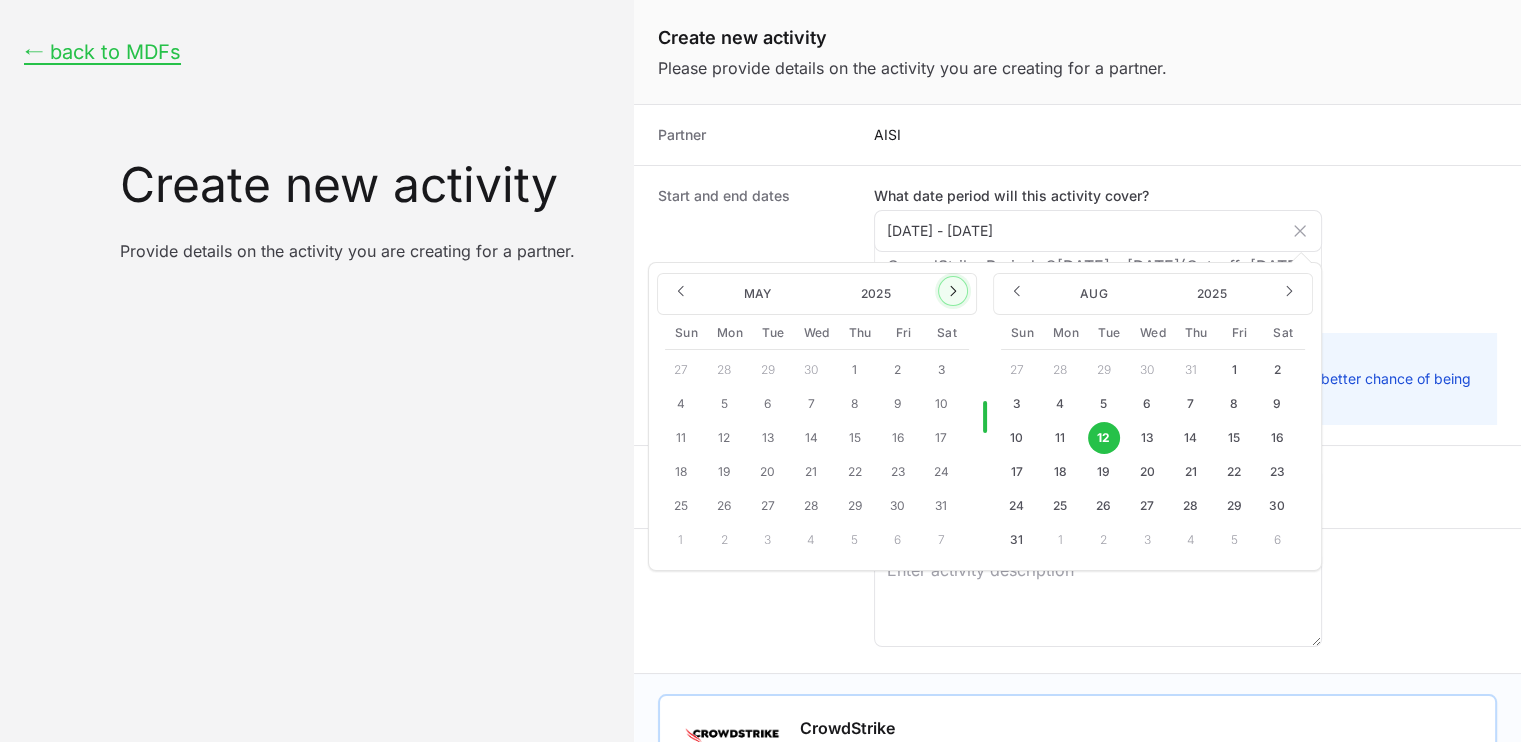 click 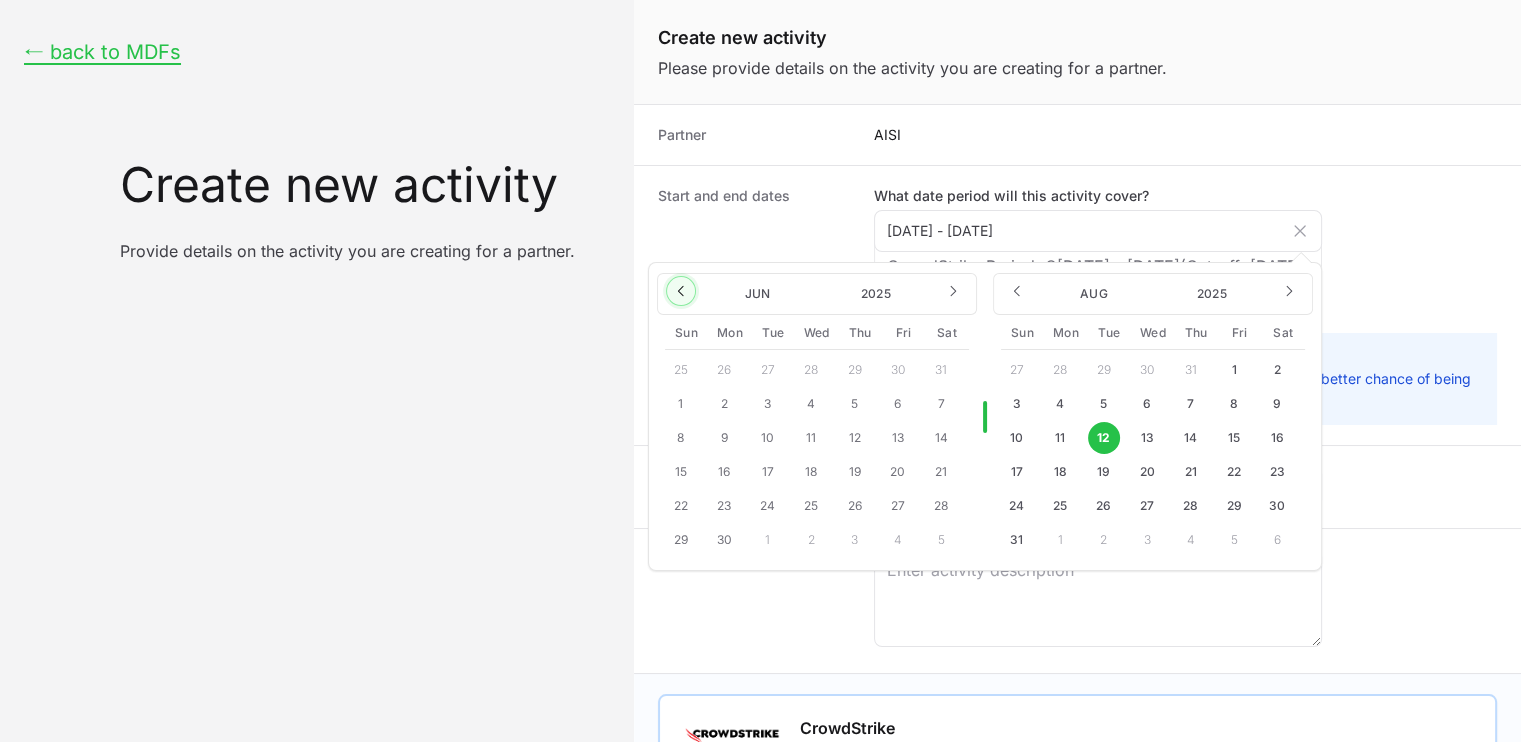 click 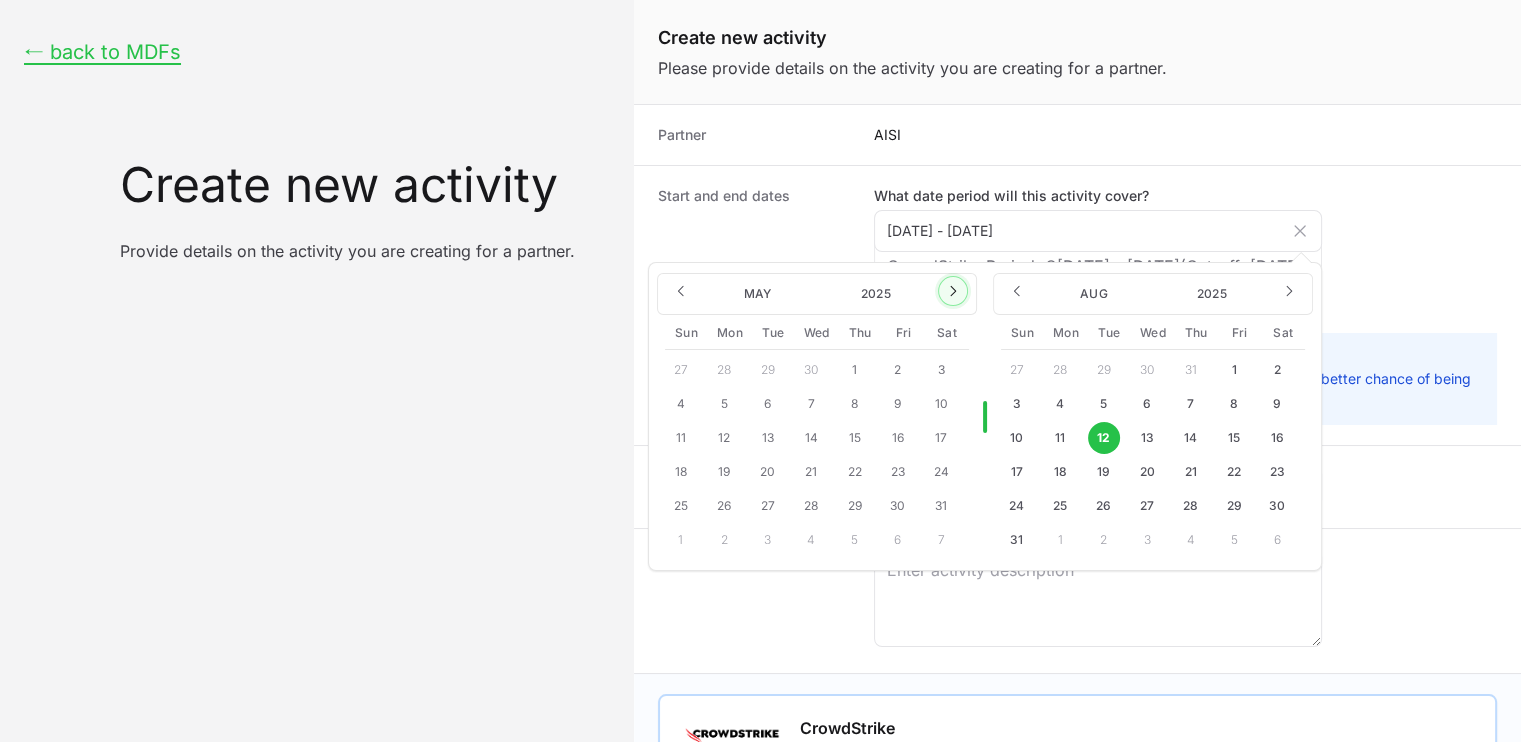 click 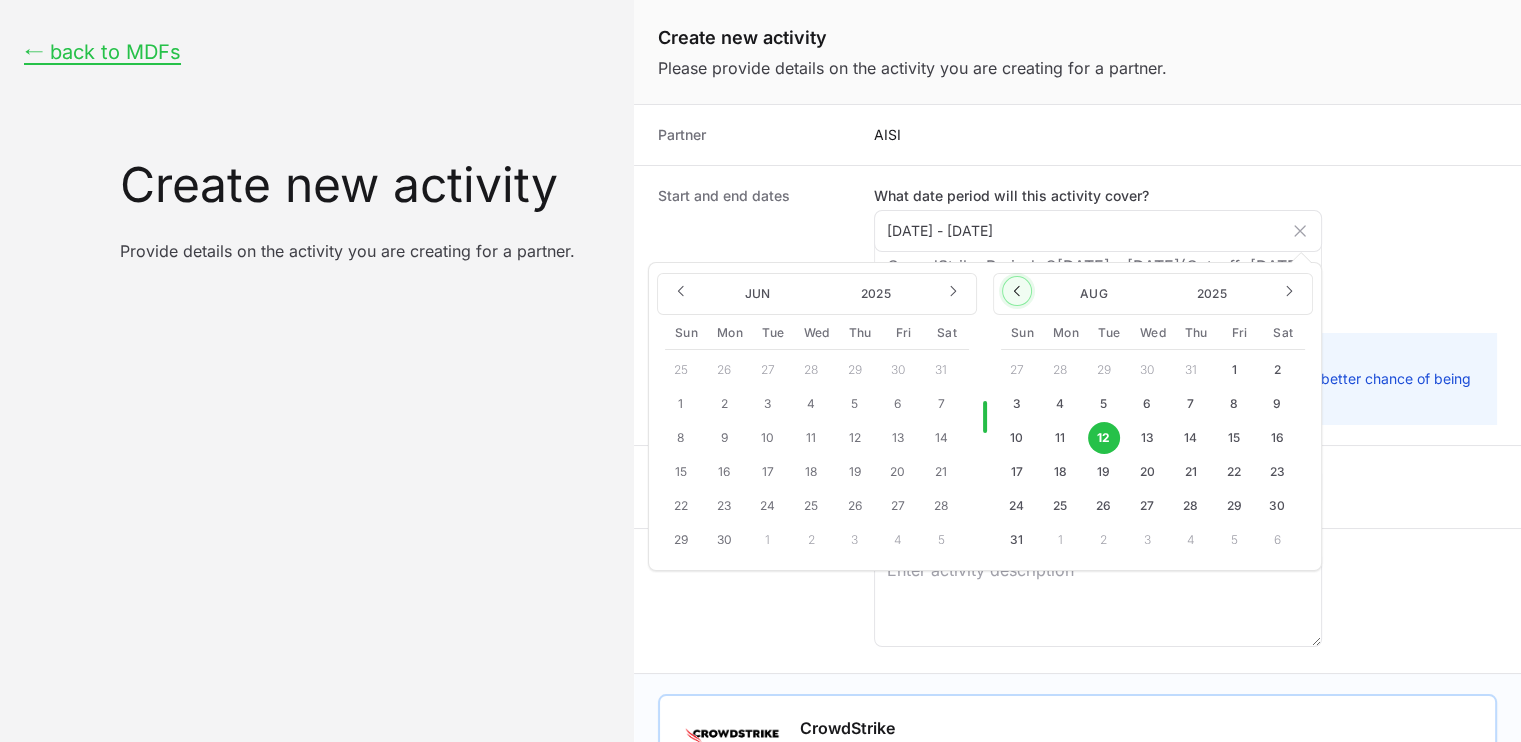 click 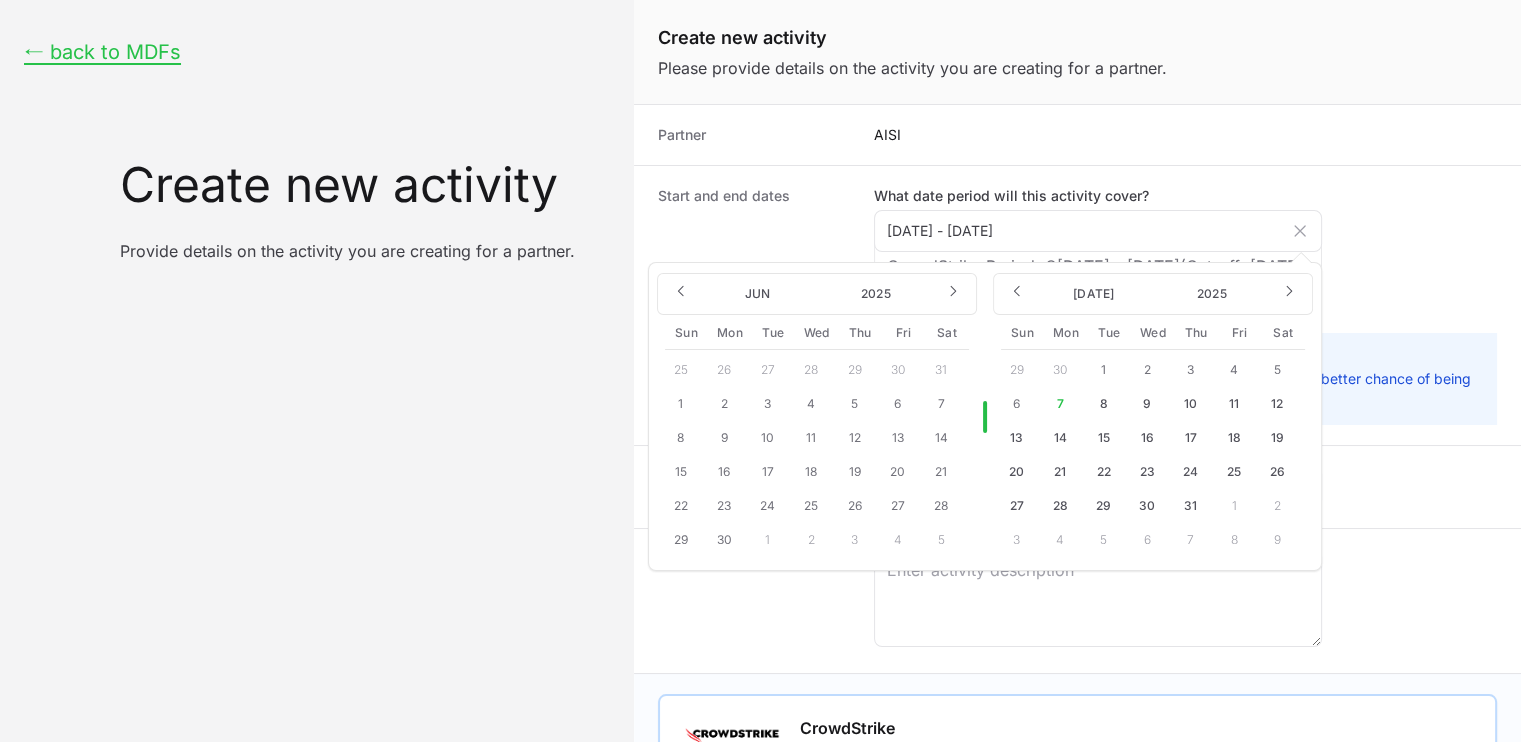 click on "8" 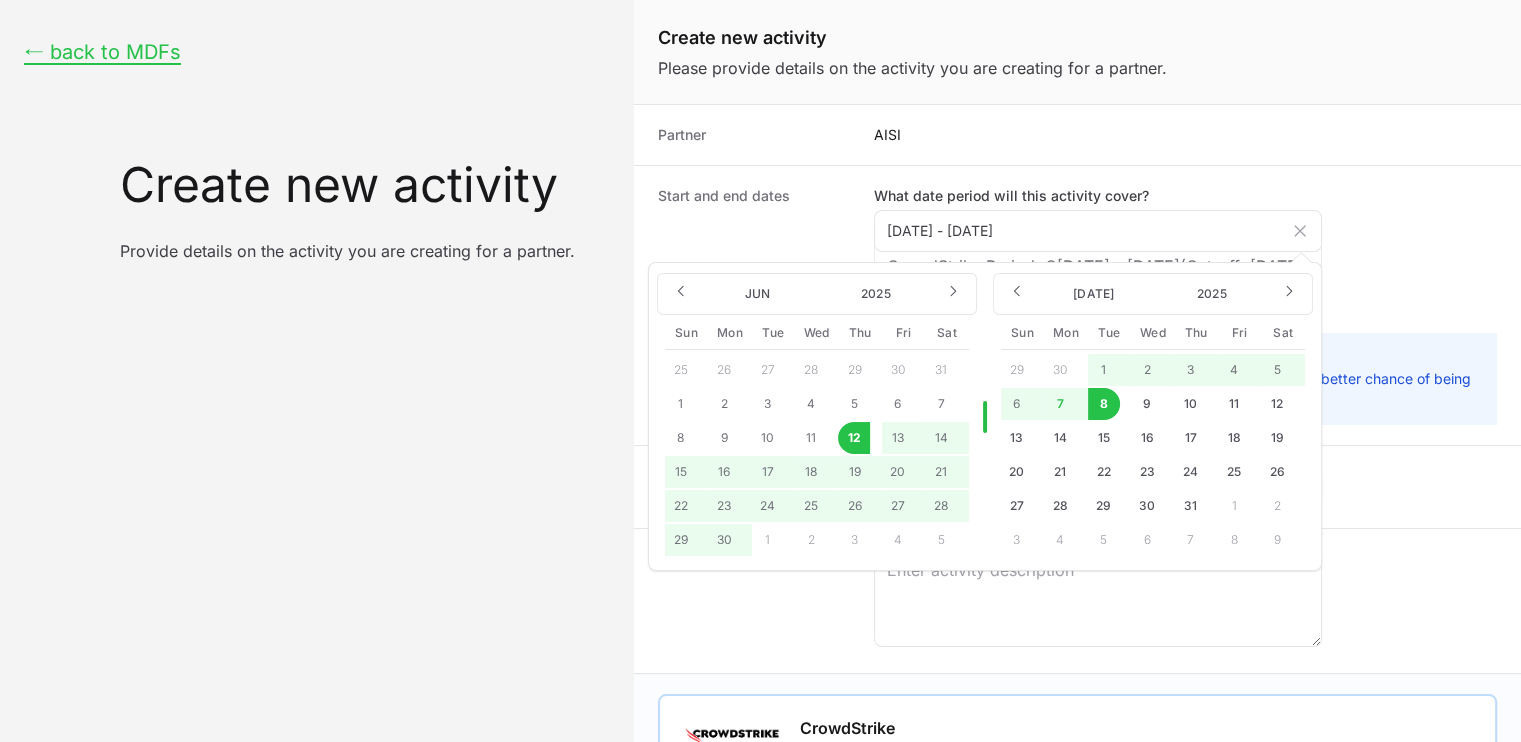 type 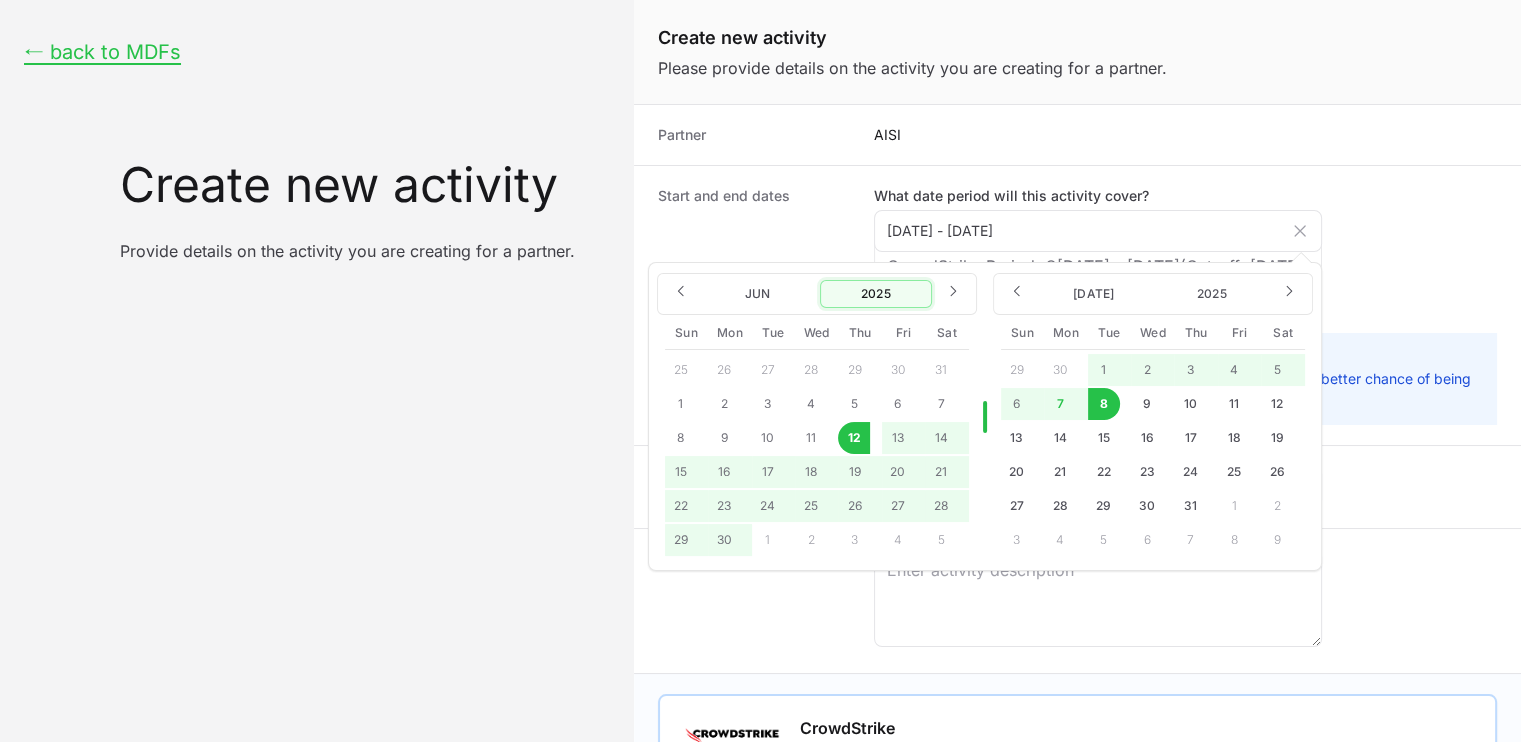 click on "2025" 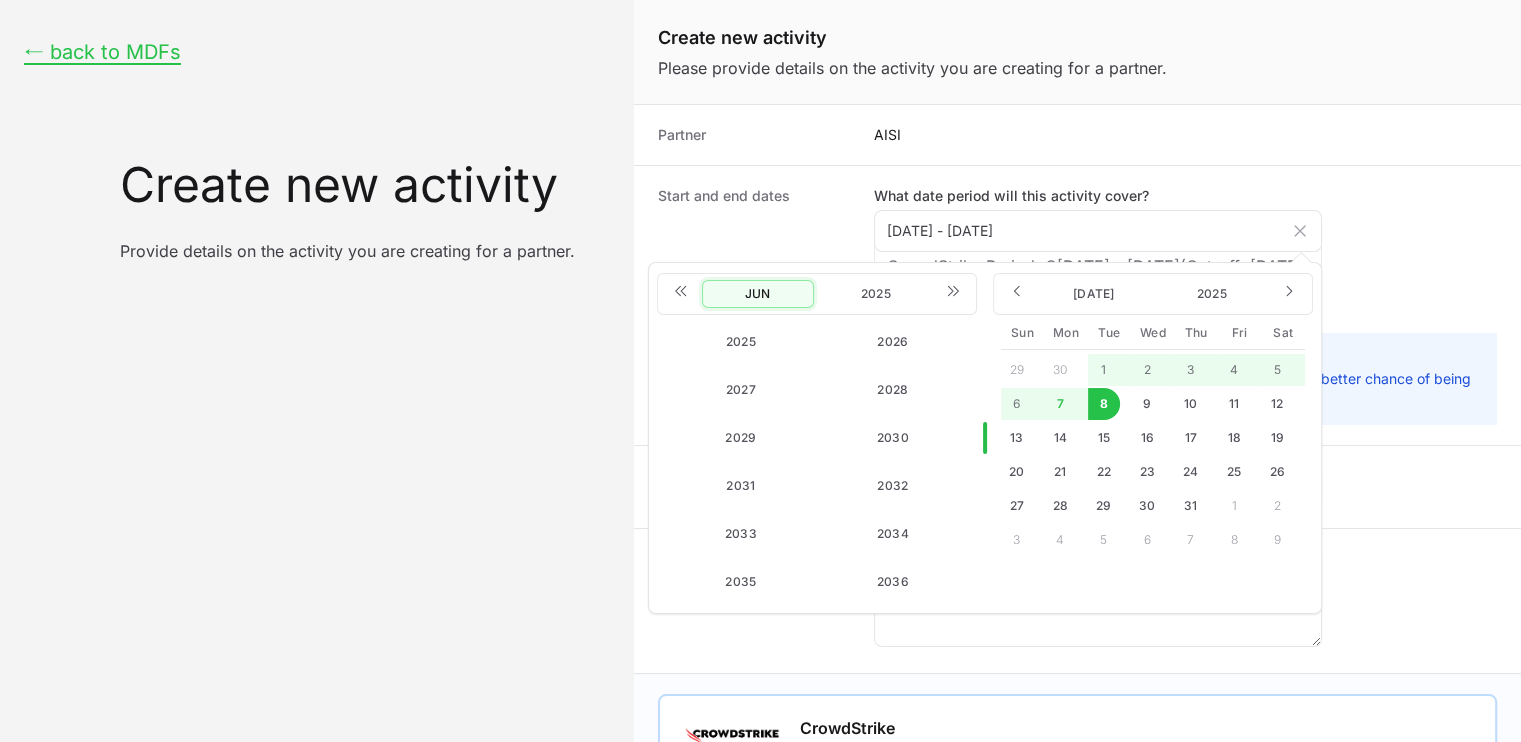 click on "Jun" 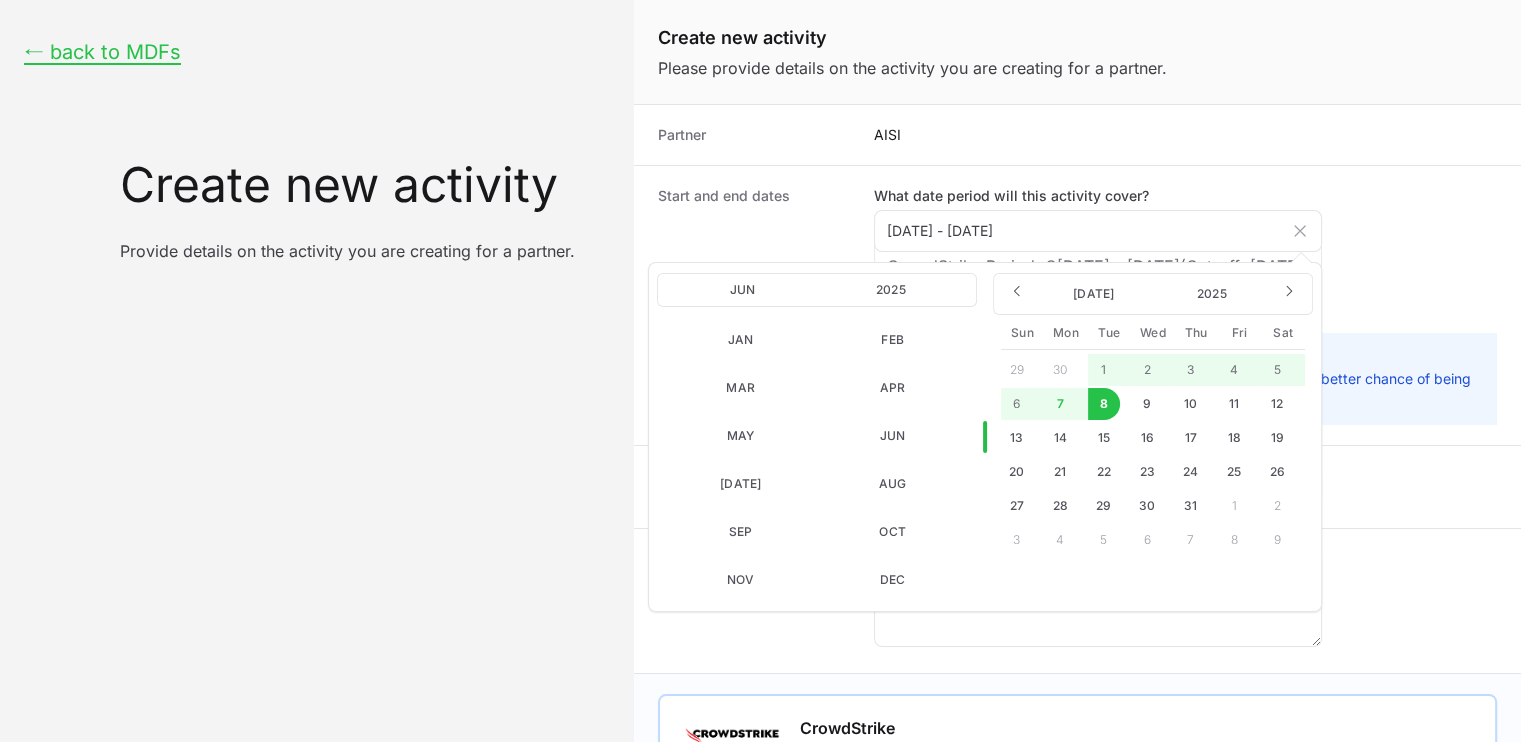 click on "← back to MDFs Create new activity  Provide details on the activity you are creating for a partner." 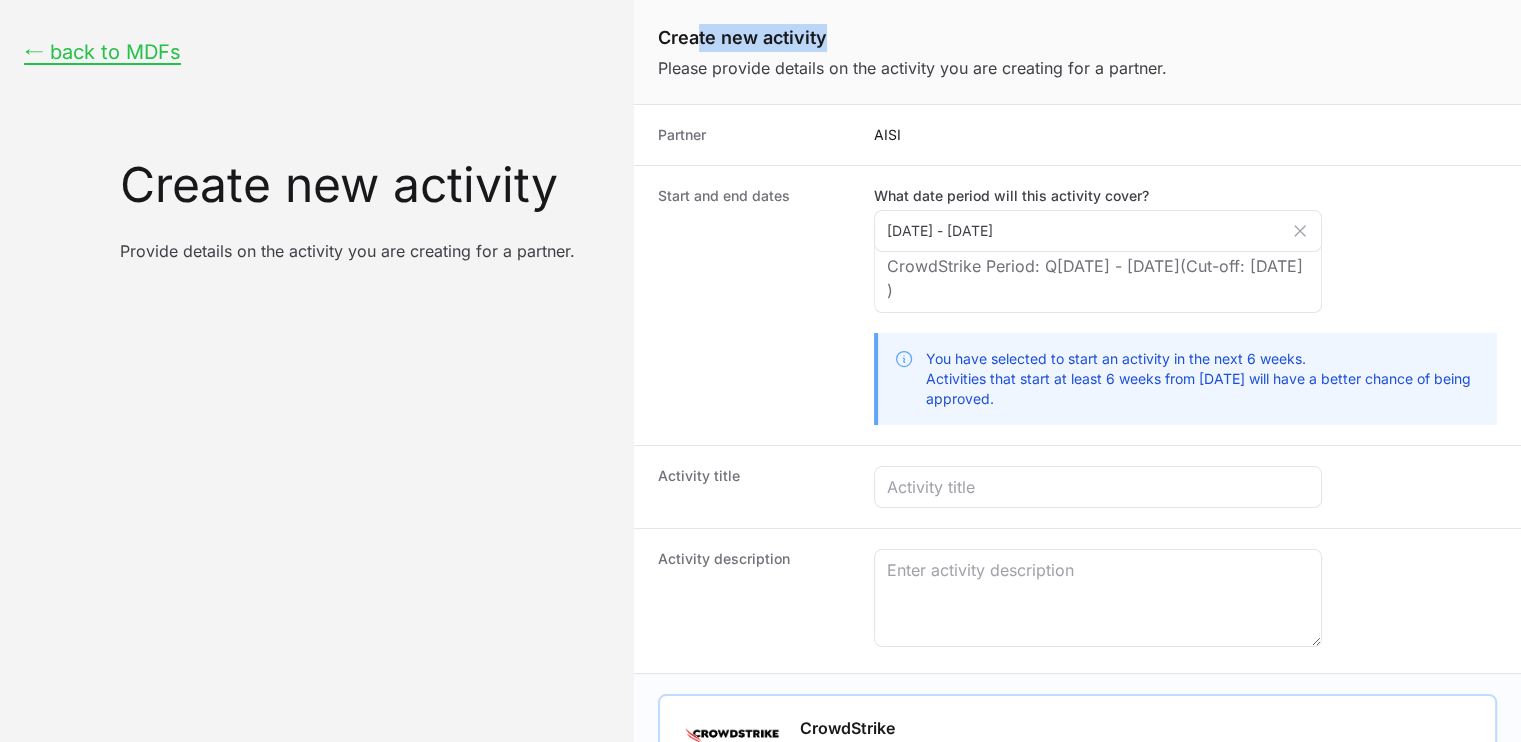 drag, startPoint x: 833, startPoint y: 24, endPoint x: 705, endPoint y: 25, distance: 128.0039 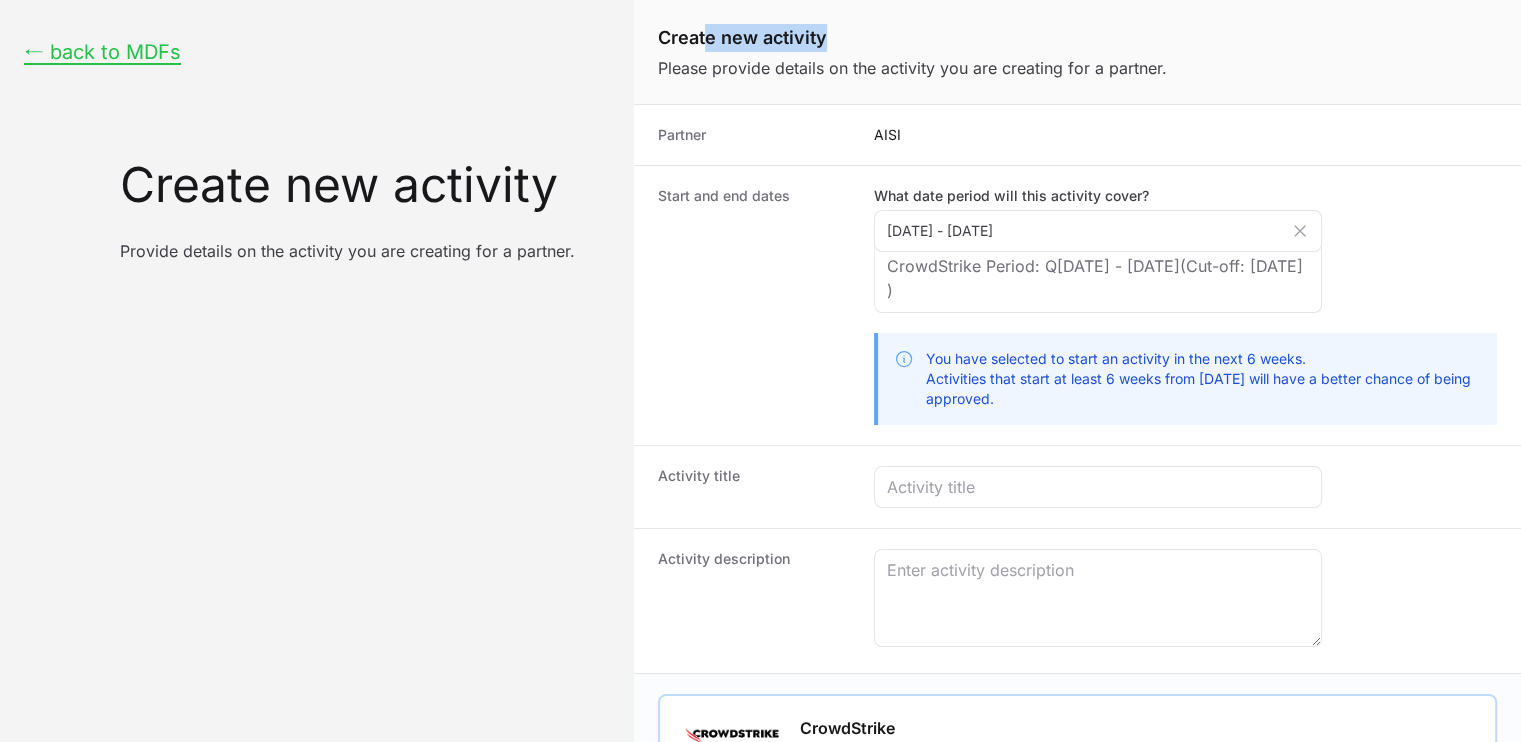 click on "[DATE] - [DATE]" 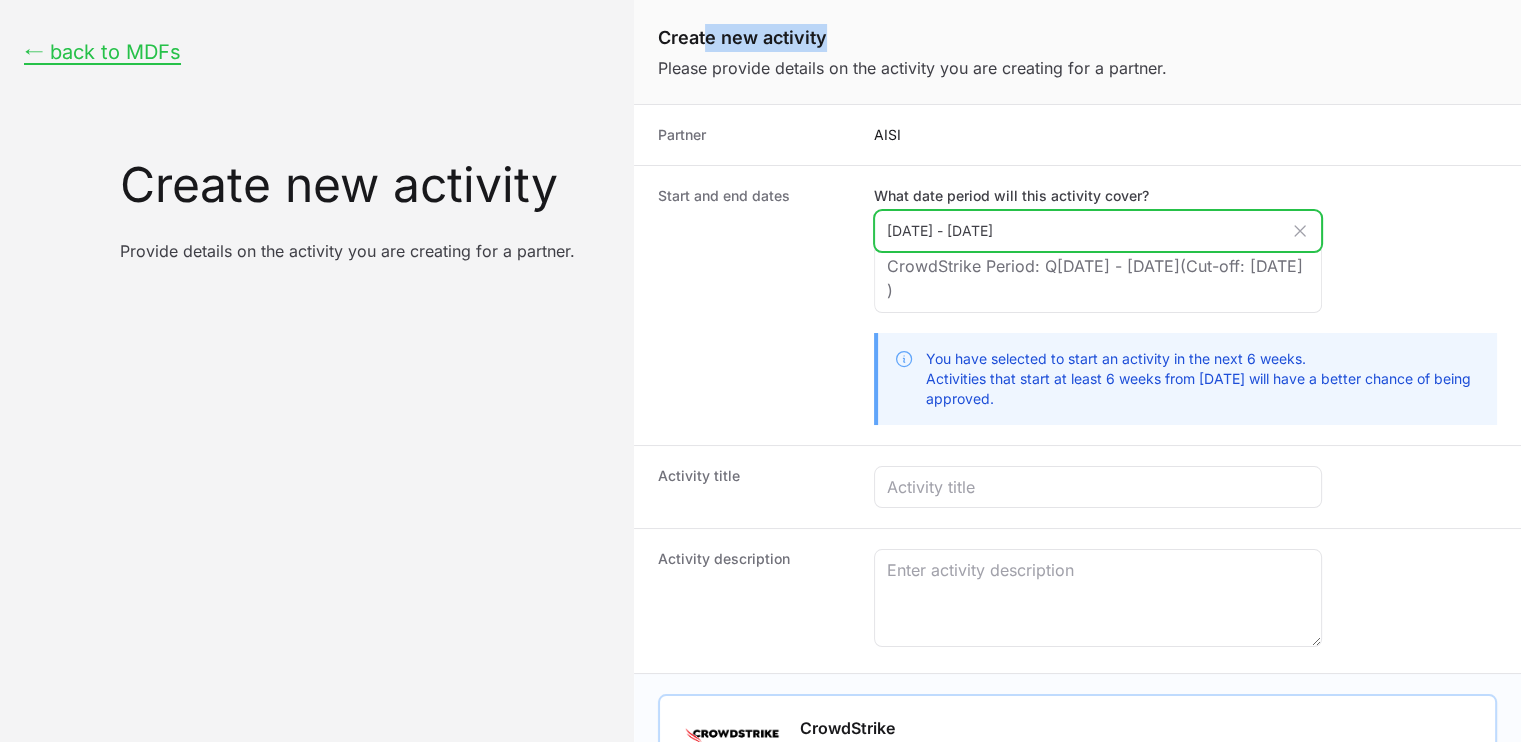 type 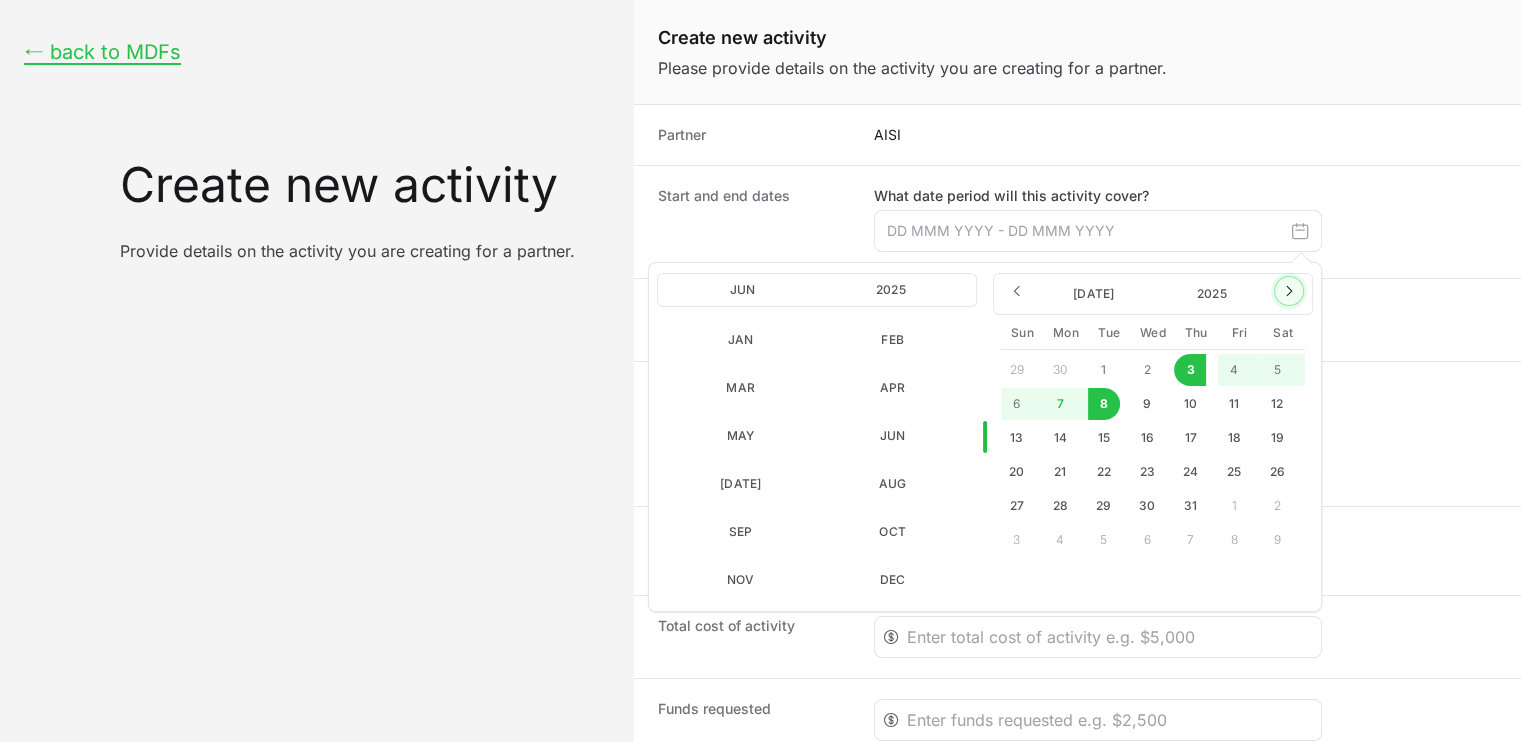 click 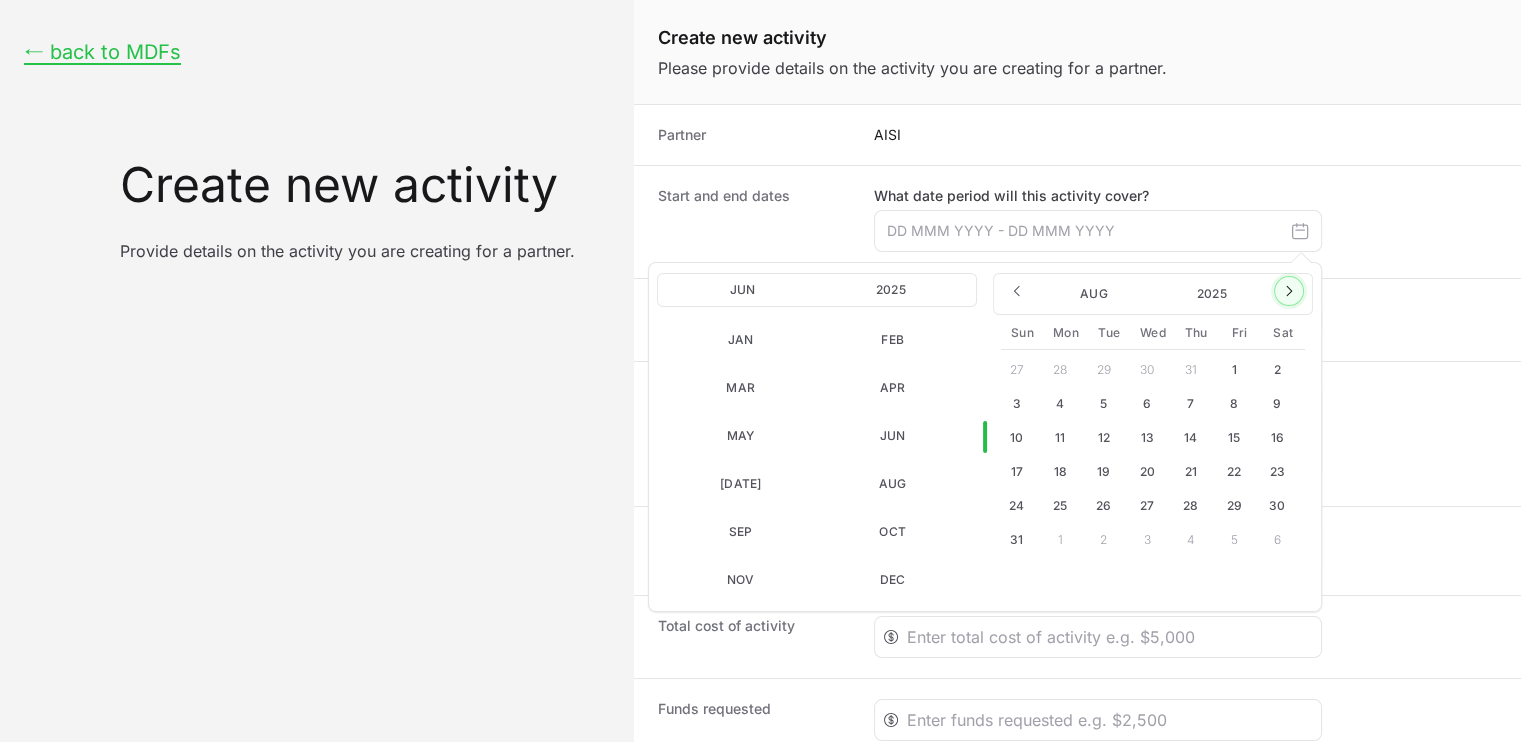 click 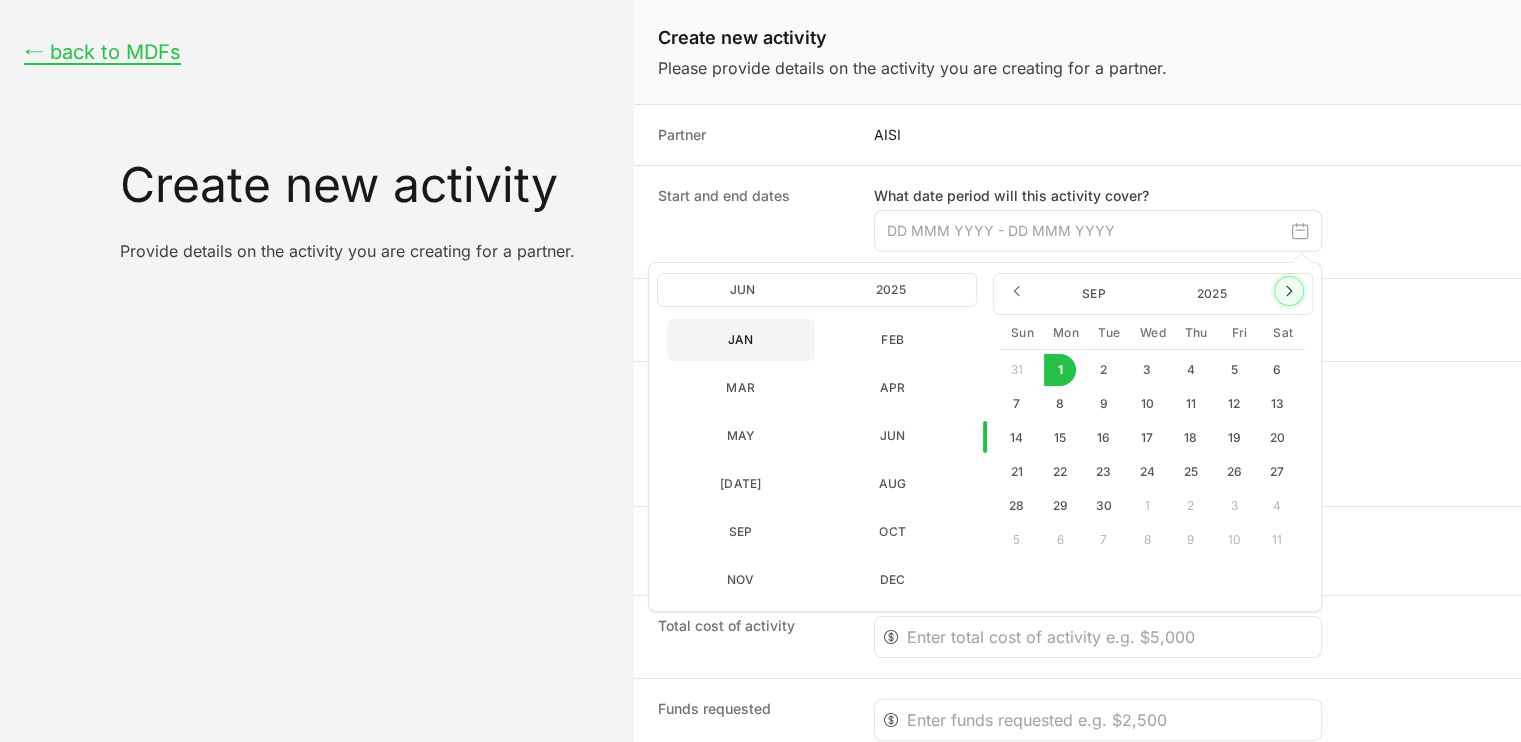 type 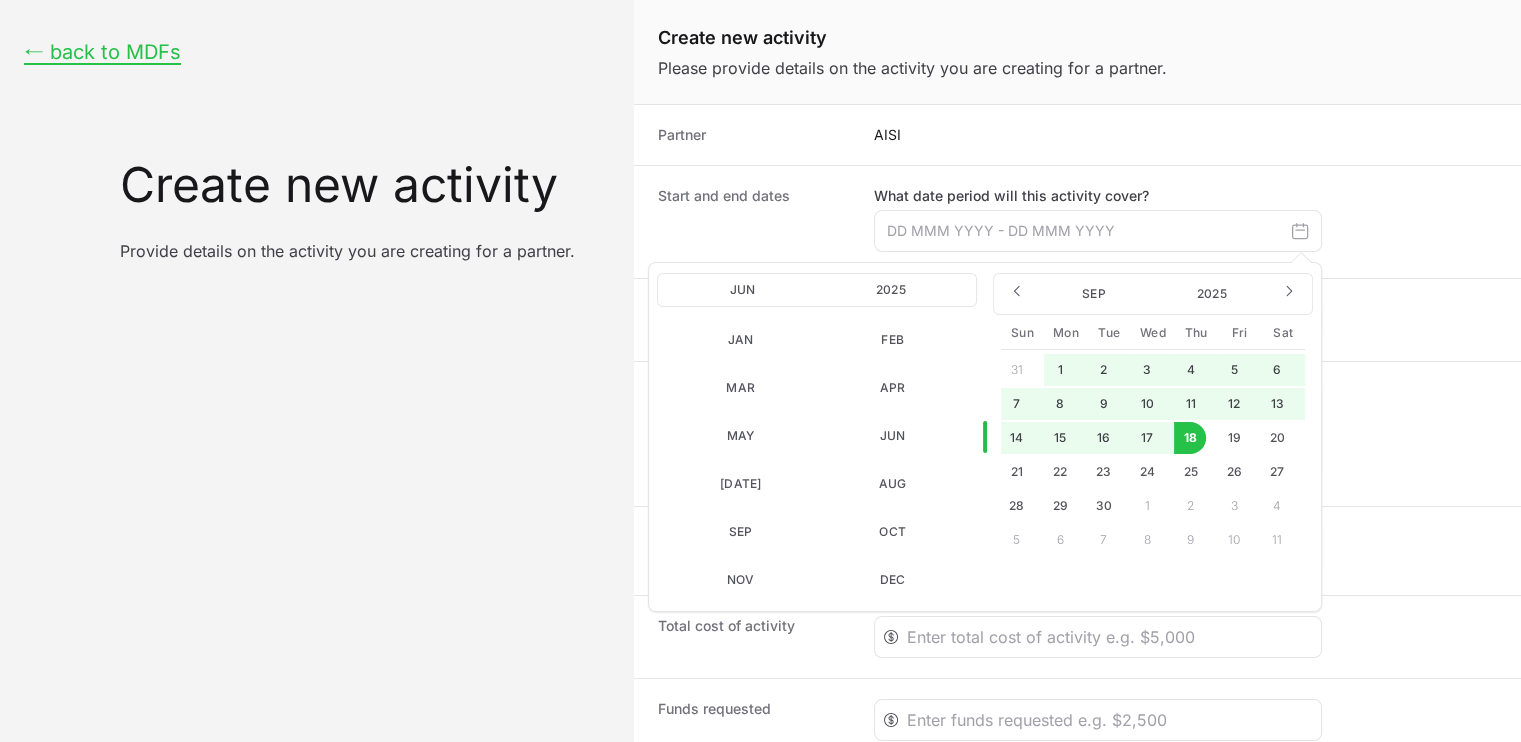 click on "18" 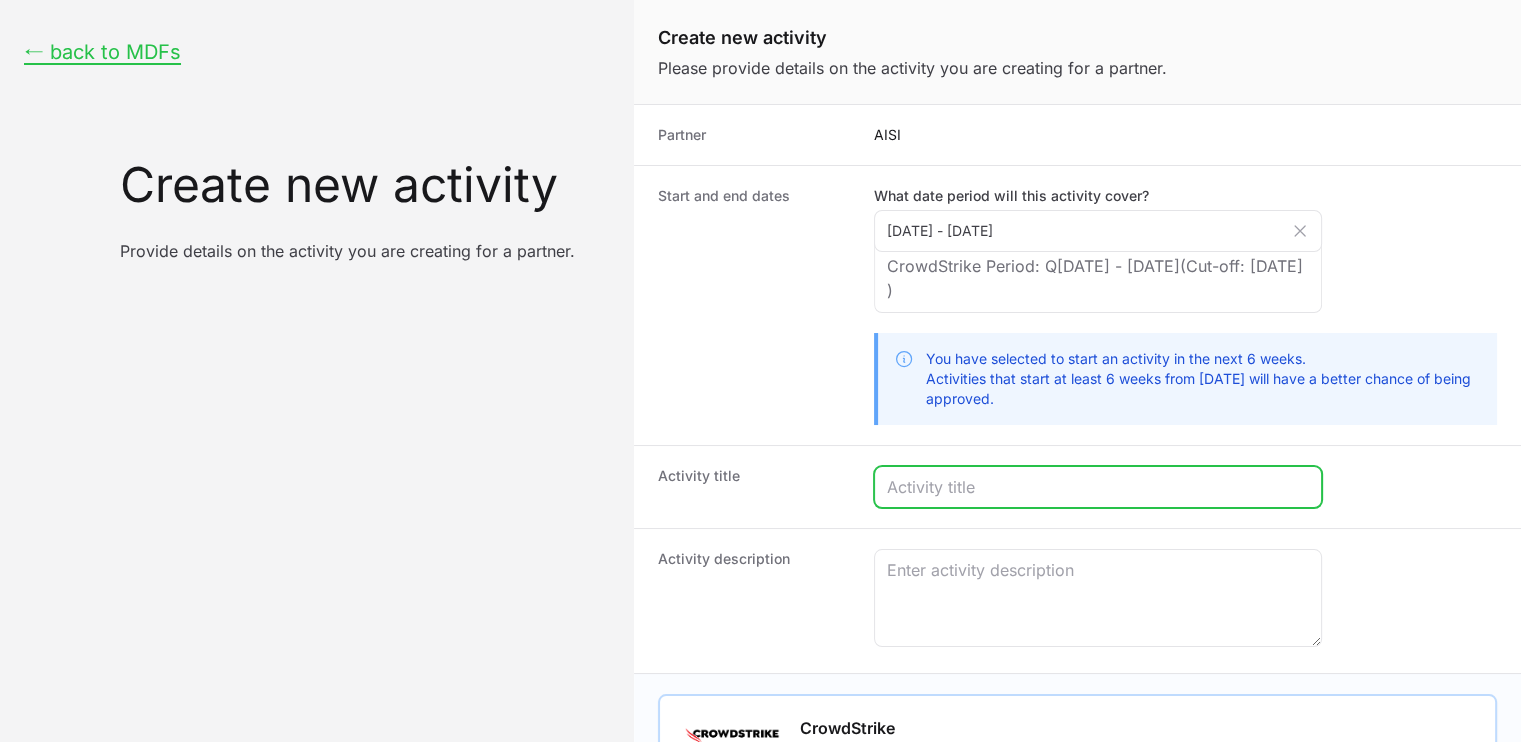 click 